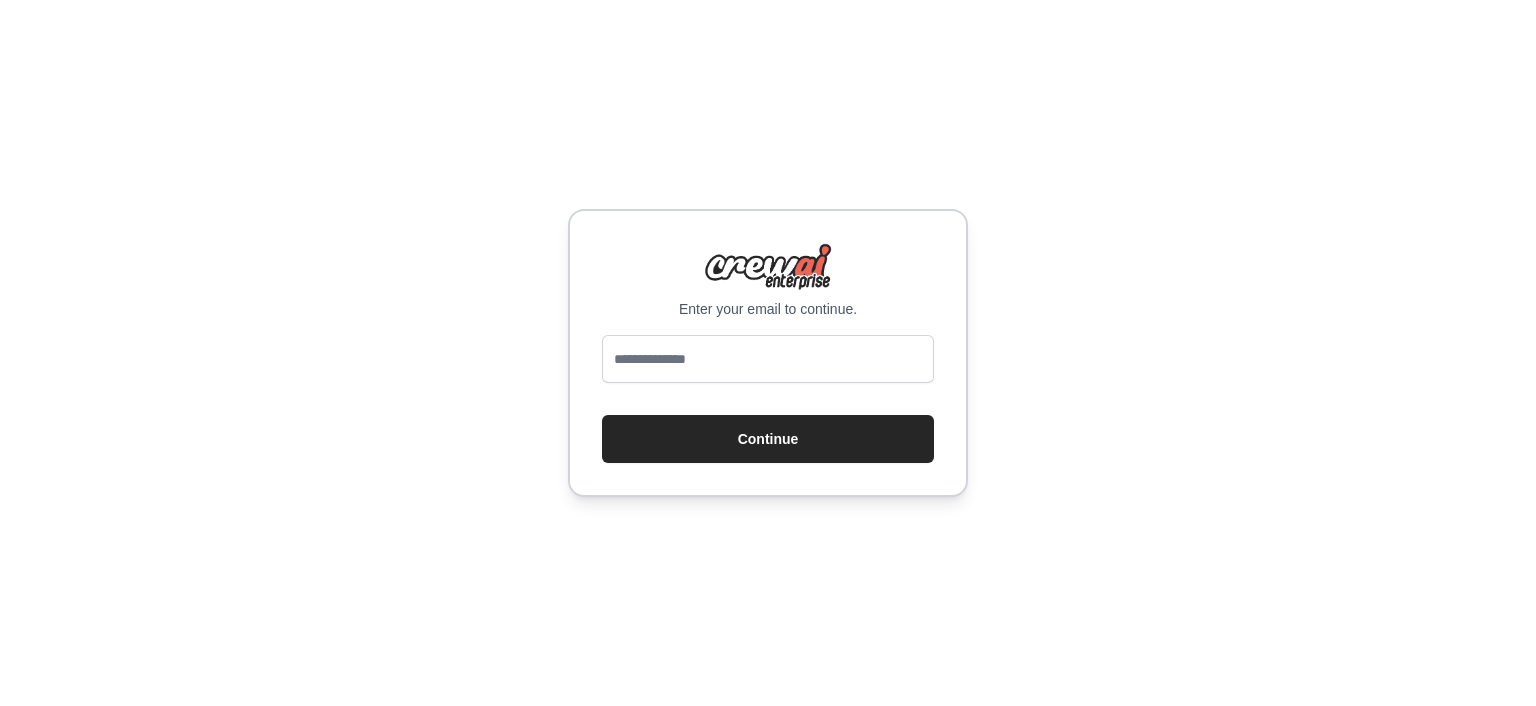 scroll, scrollTop: 0, scrollLeft: 0, axis: both 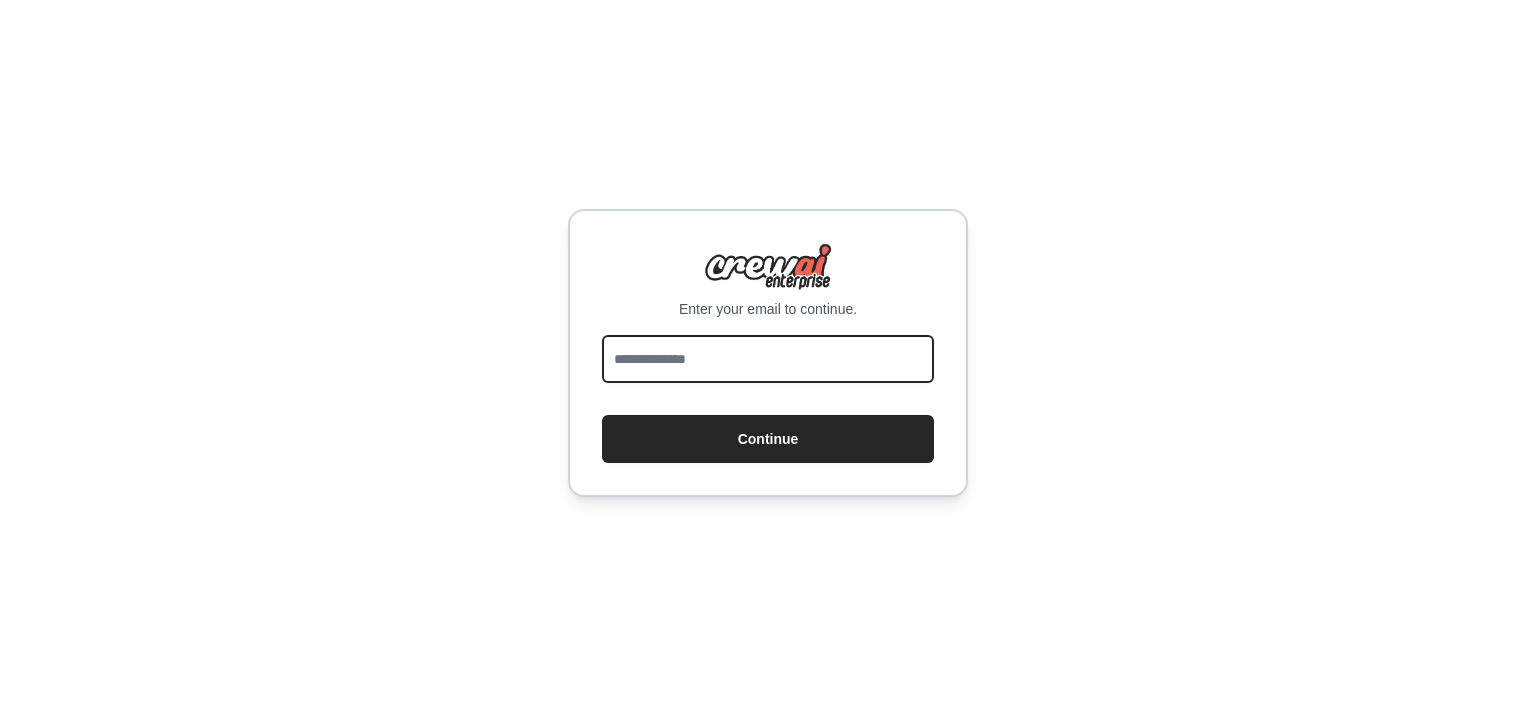 drag, startPoint x: 0, startPoint y: 0, endPoint x: 775, endPoint y: 357, distance: 853.2725 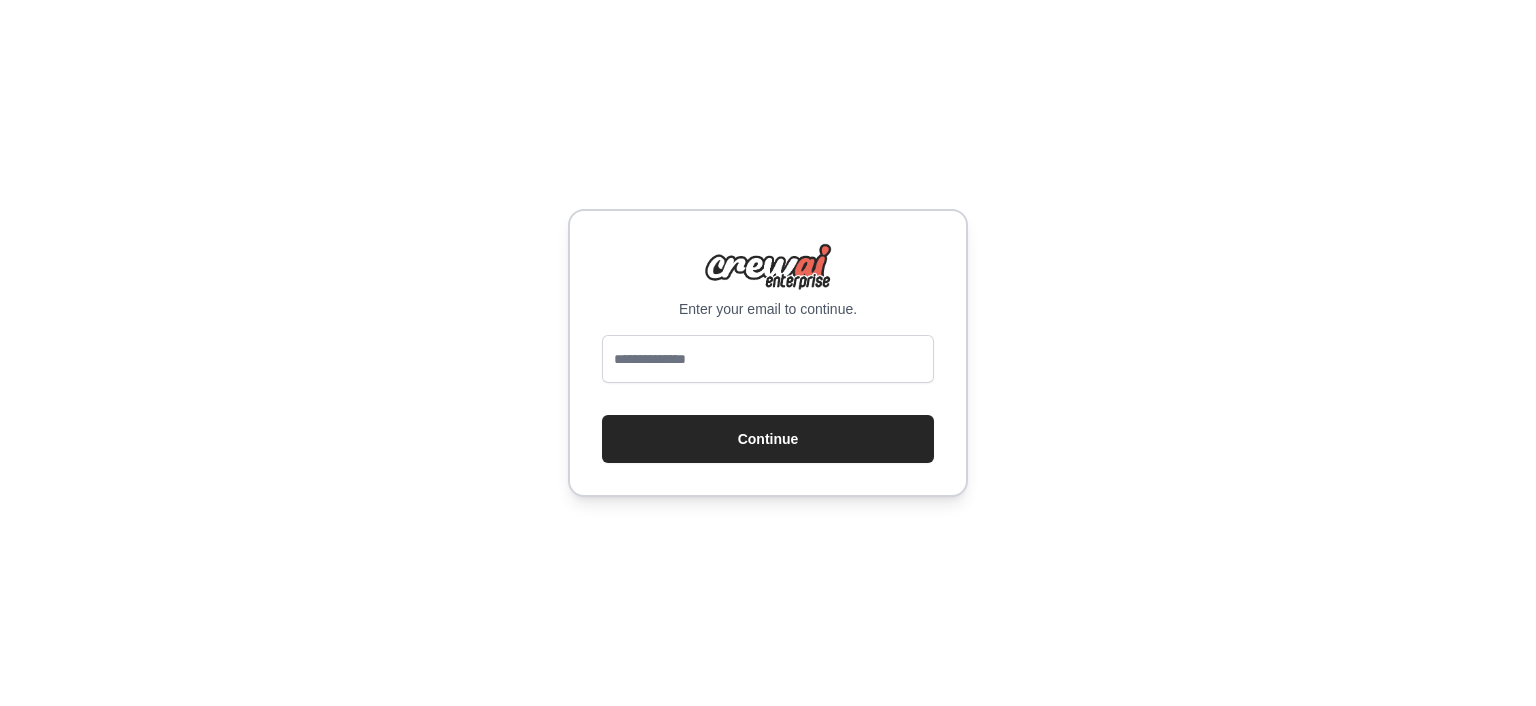 click on "Enter your email to continue.
Continue" at bounding box center (768, 353) 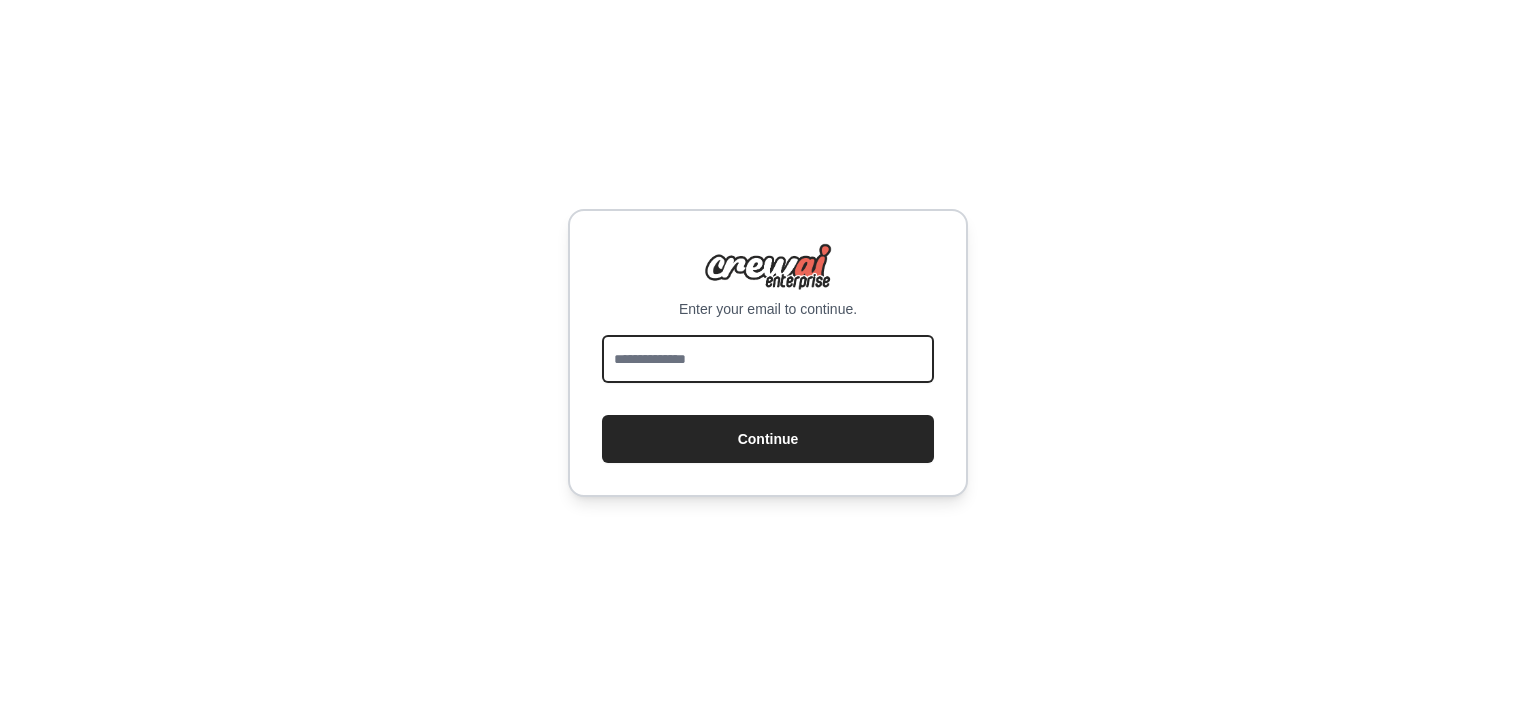 click at bounding box center [768, 359] 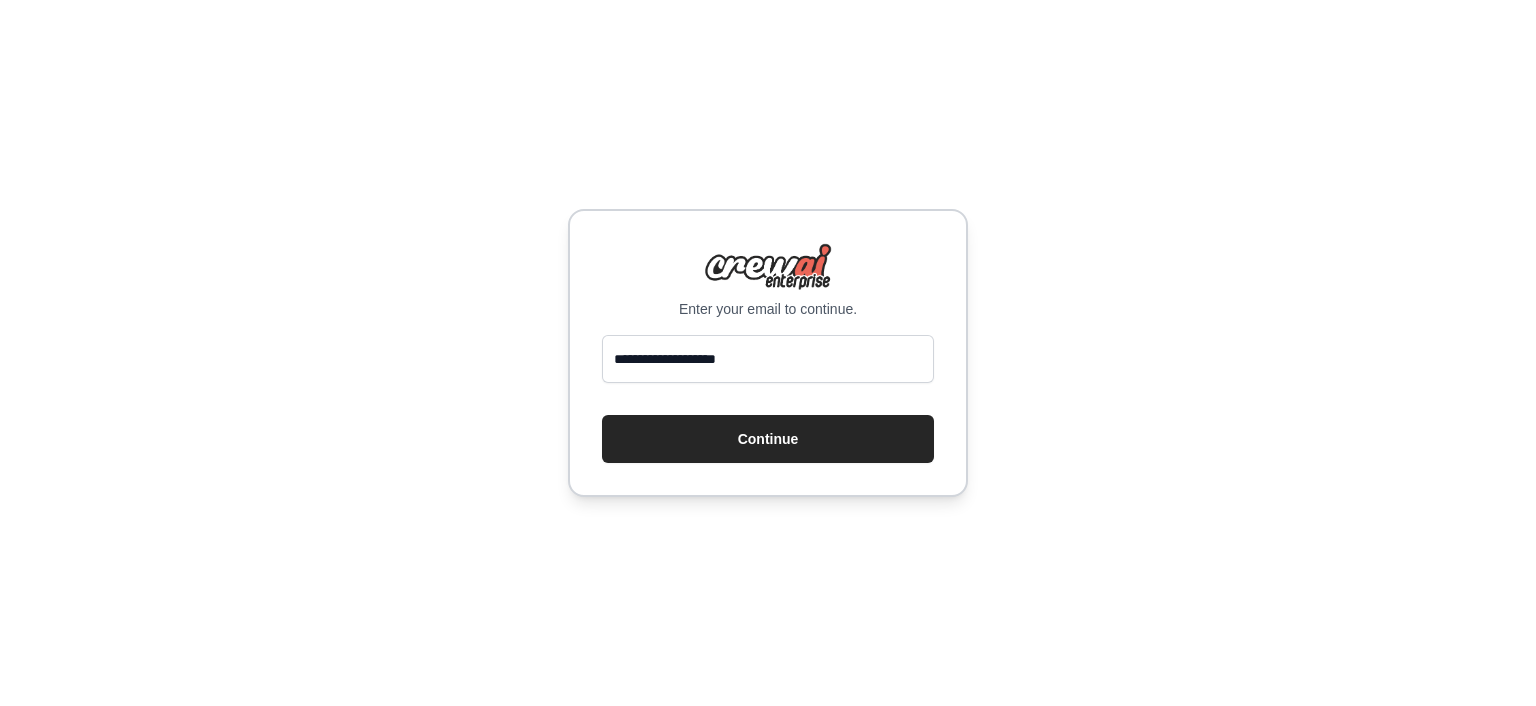 drag, startPoint x: 771, startPoint y: 435, endPoint x: 1140, endPoint y: 349, distance: 378.88916 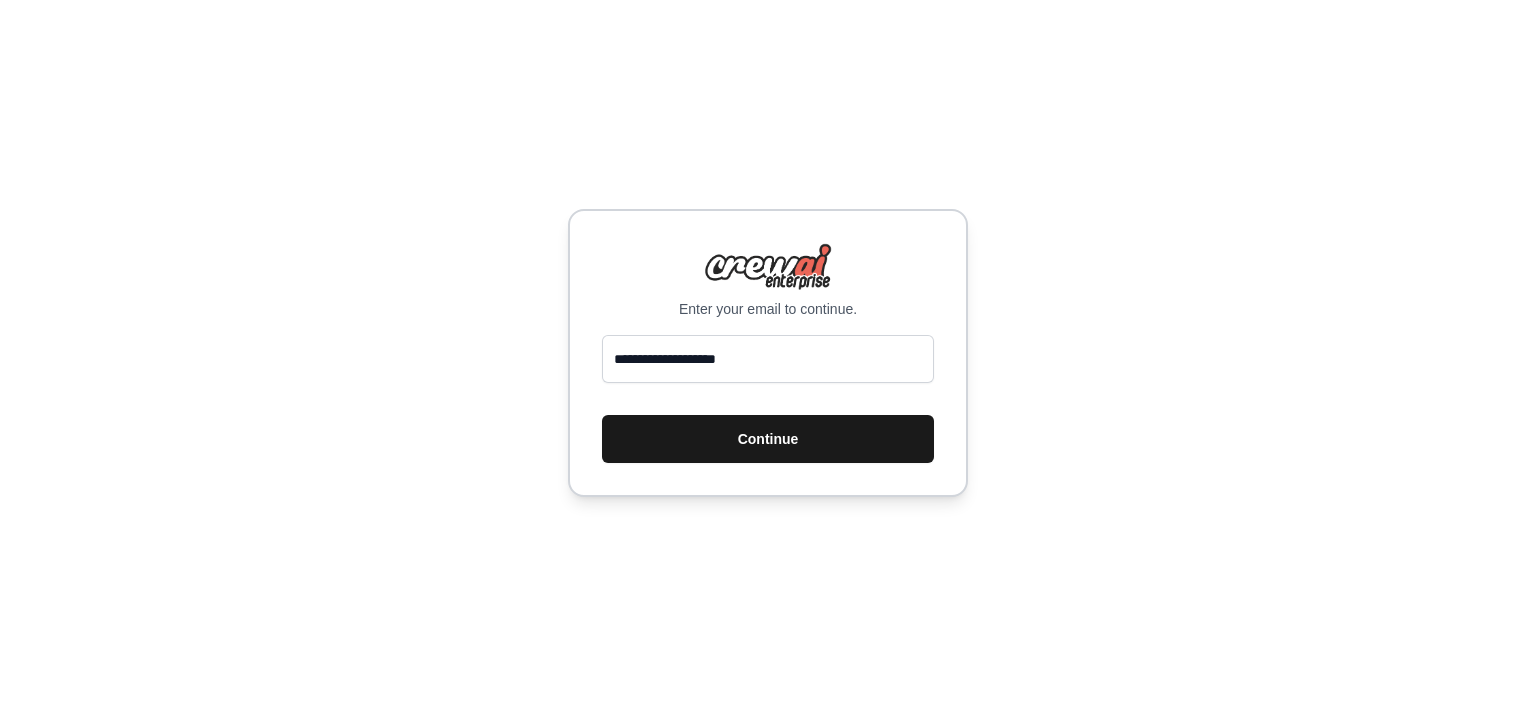 click on "Continue" at bounding box center [768, 439] 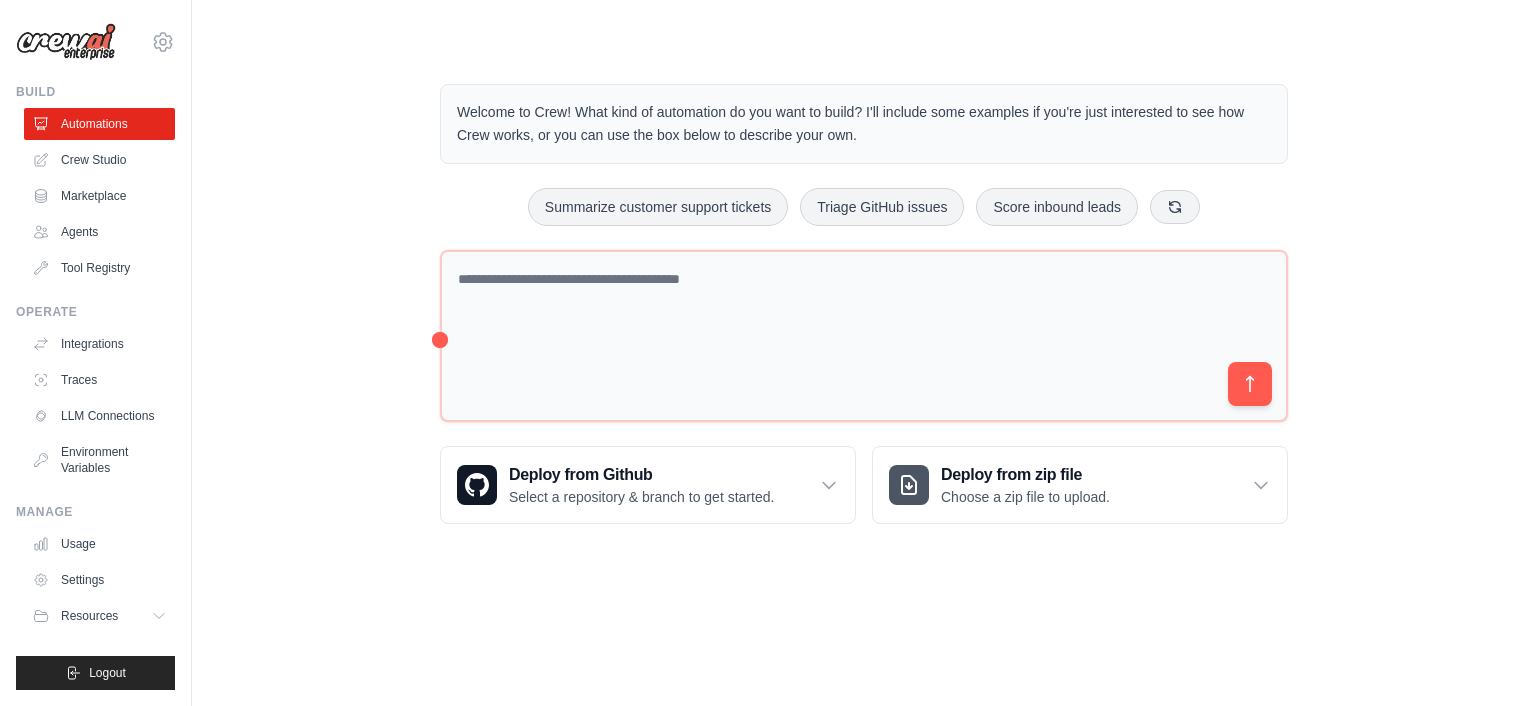 scroll, scrollTop: 0, scrollLeft: 0, axis: both 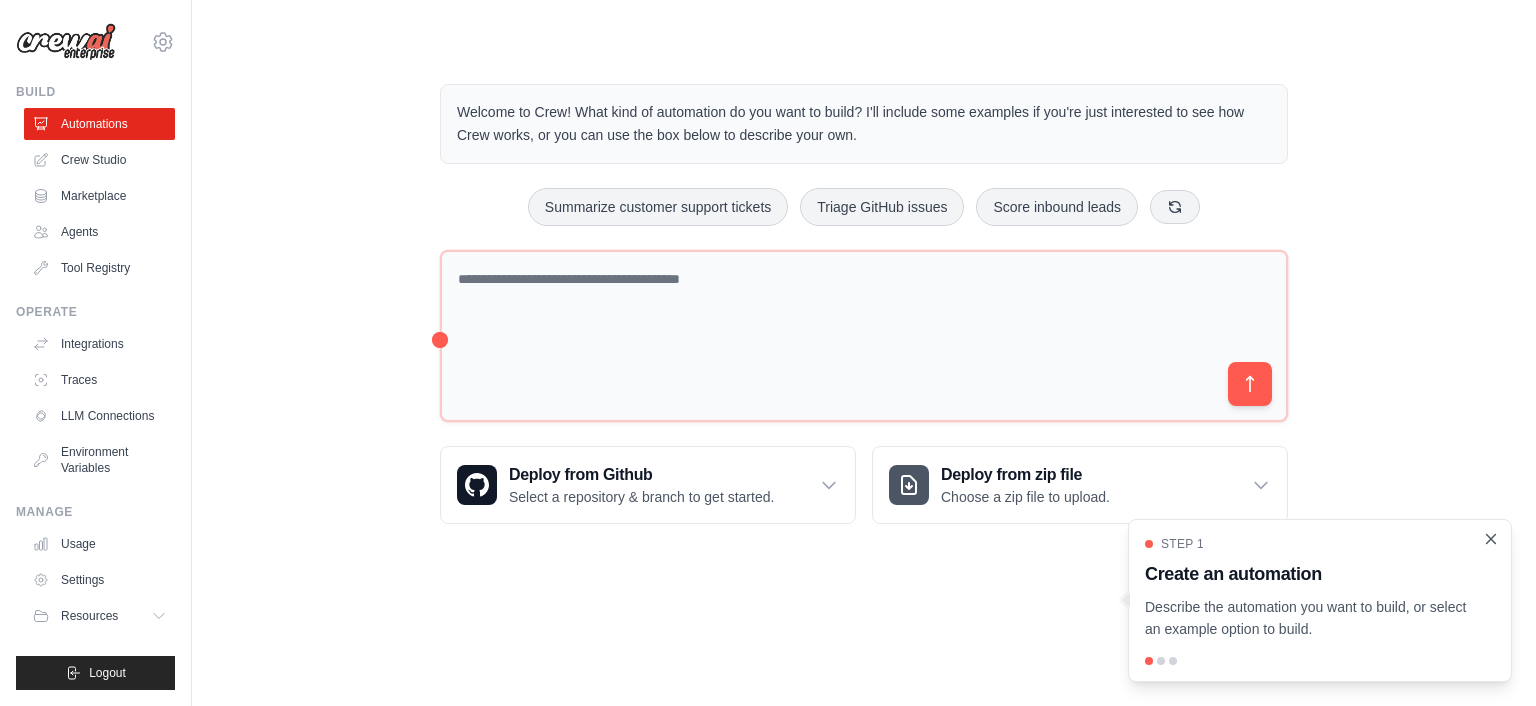 click 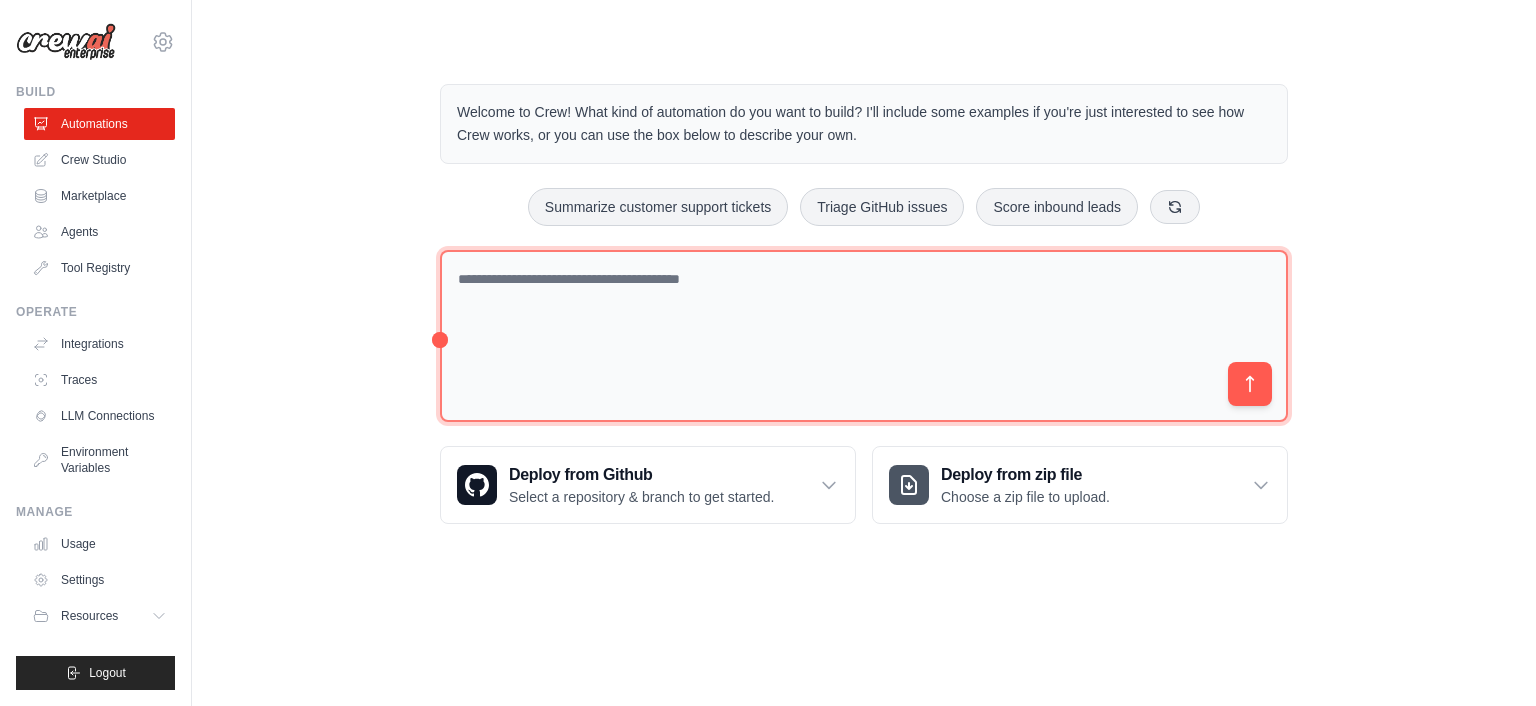 click at bounding box center [864, 336] 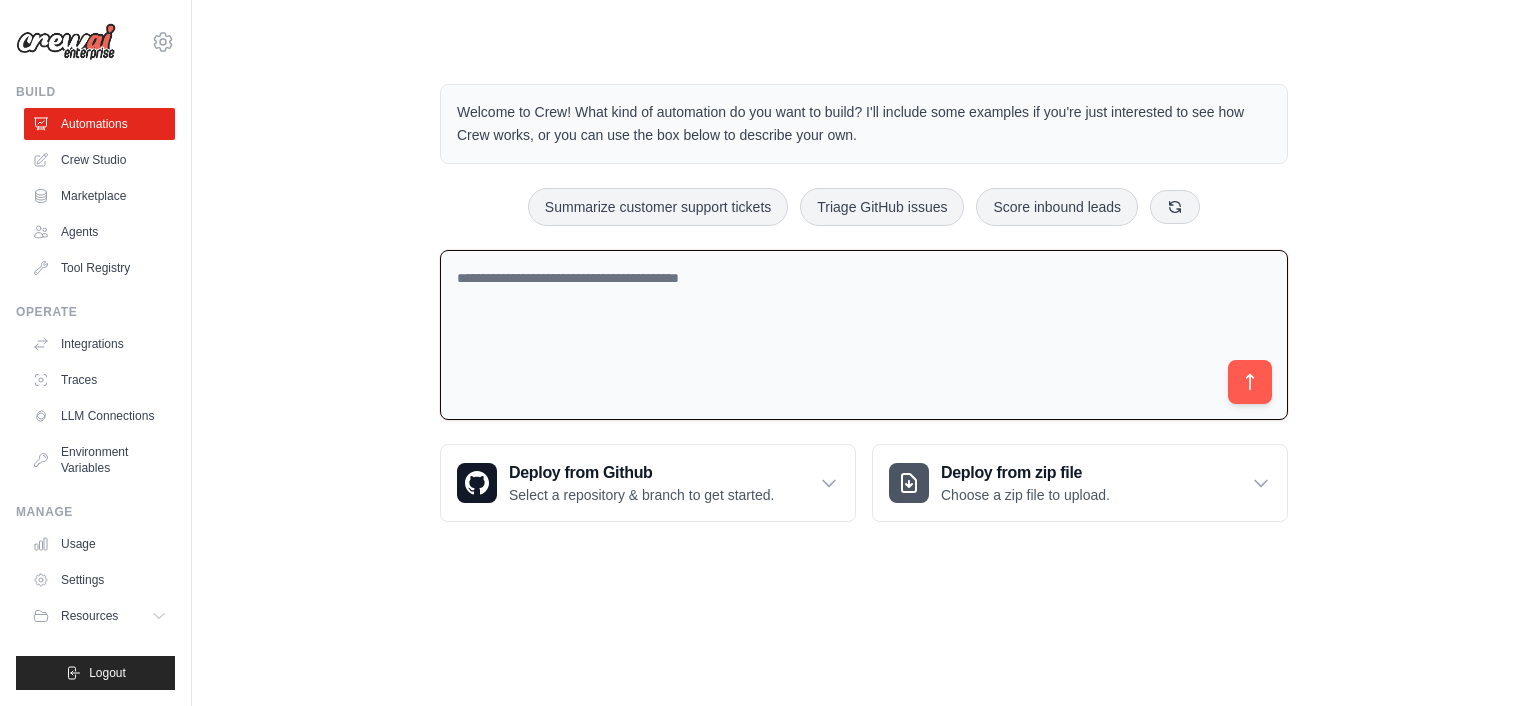 drag, startPoint x: 455, startPoint y: 279, endPoint x: 788, endPoint y: 279, distance: 333 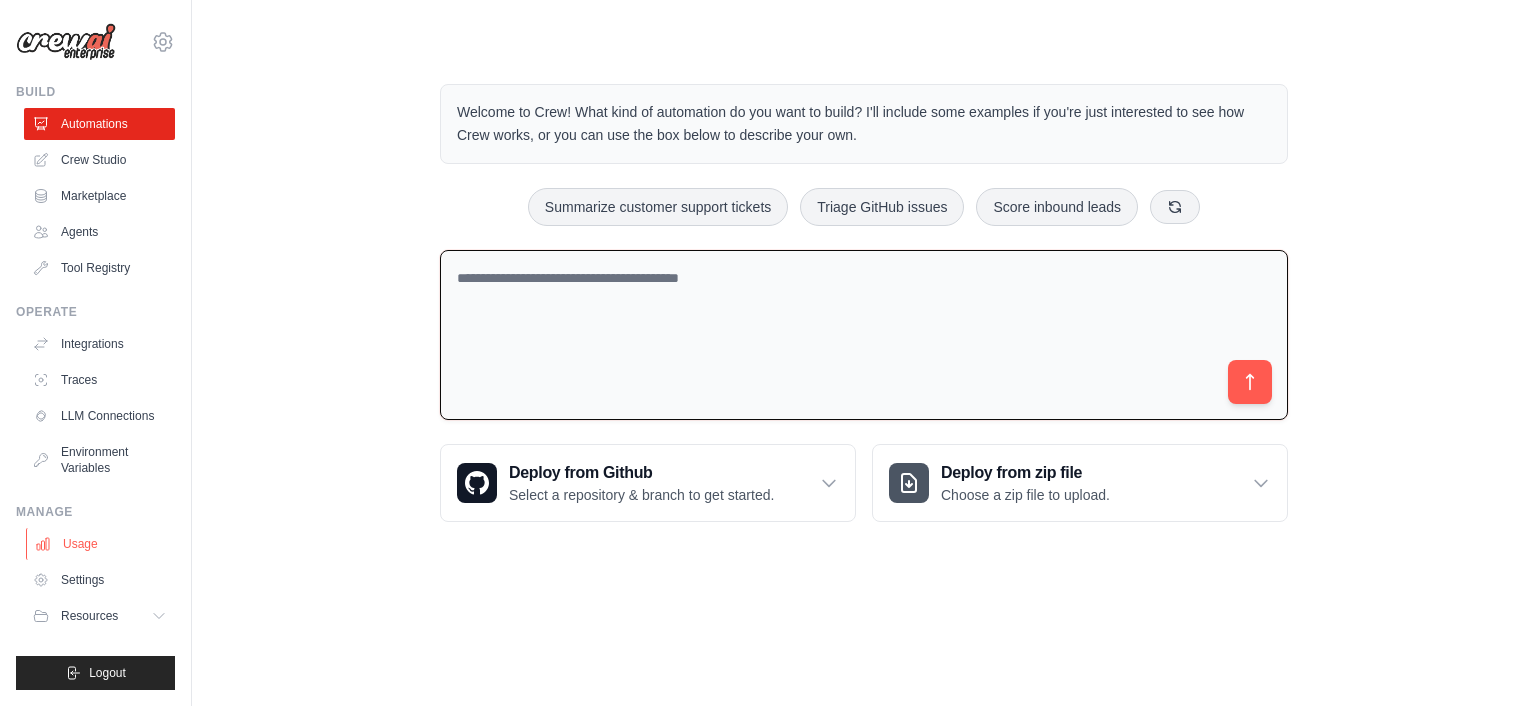 click on "Usage" at bounding box center [101, 544] 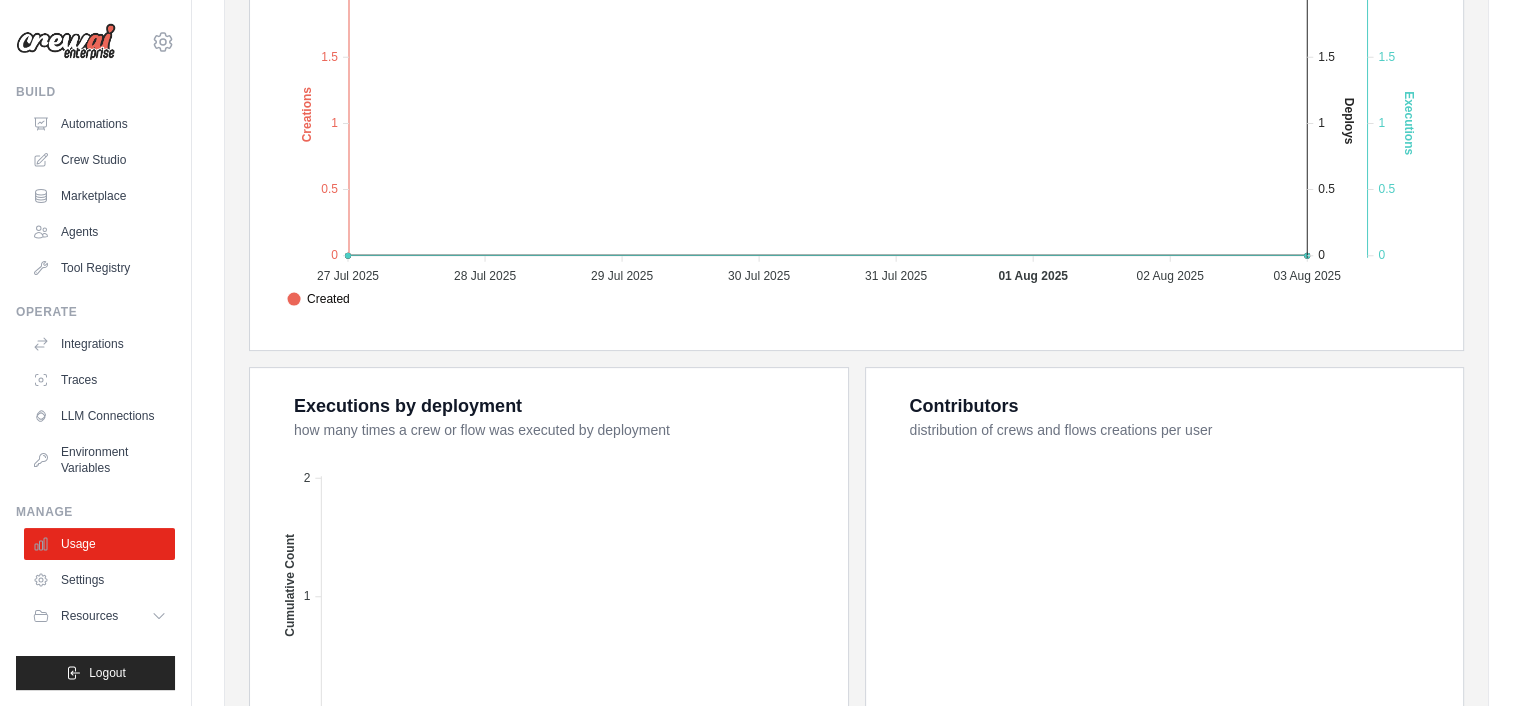 scroll, scrollTop: 741, scrollLeft: 0, axis: vertical 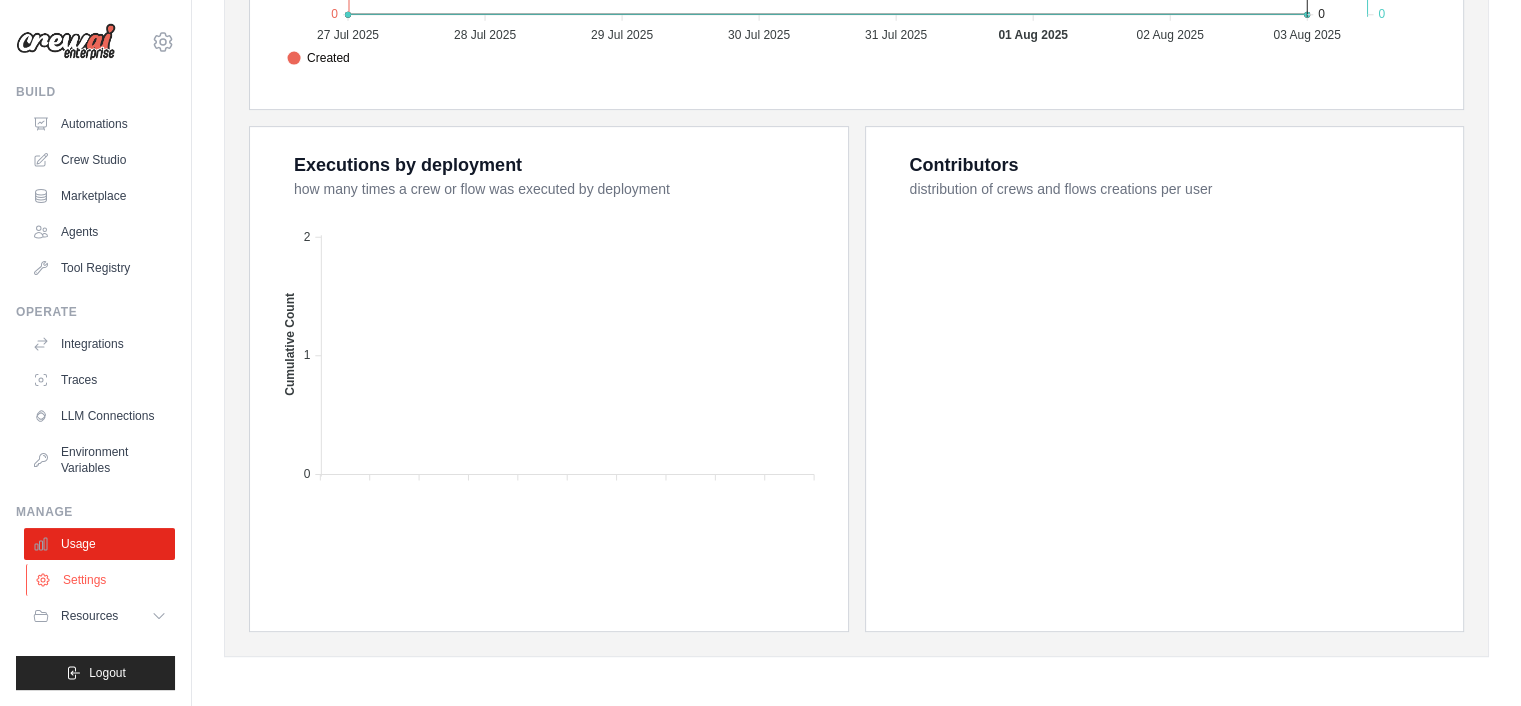 click on "Settings" at bounding box center (101, 580) 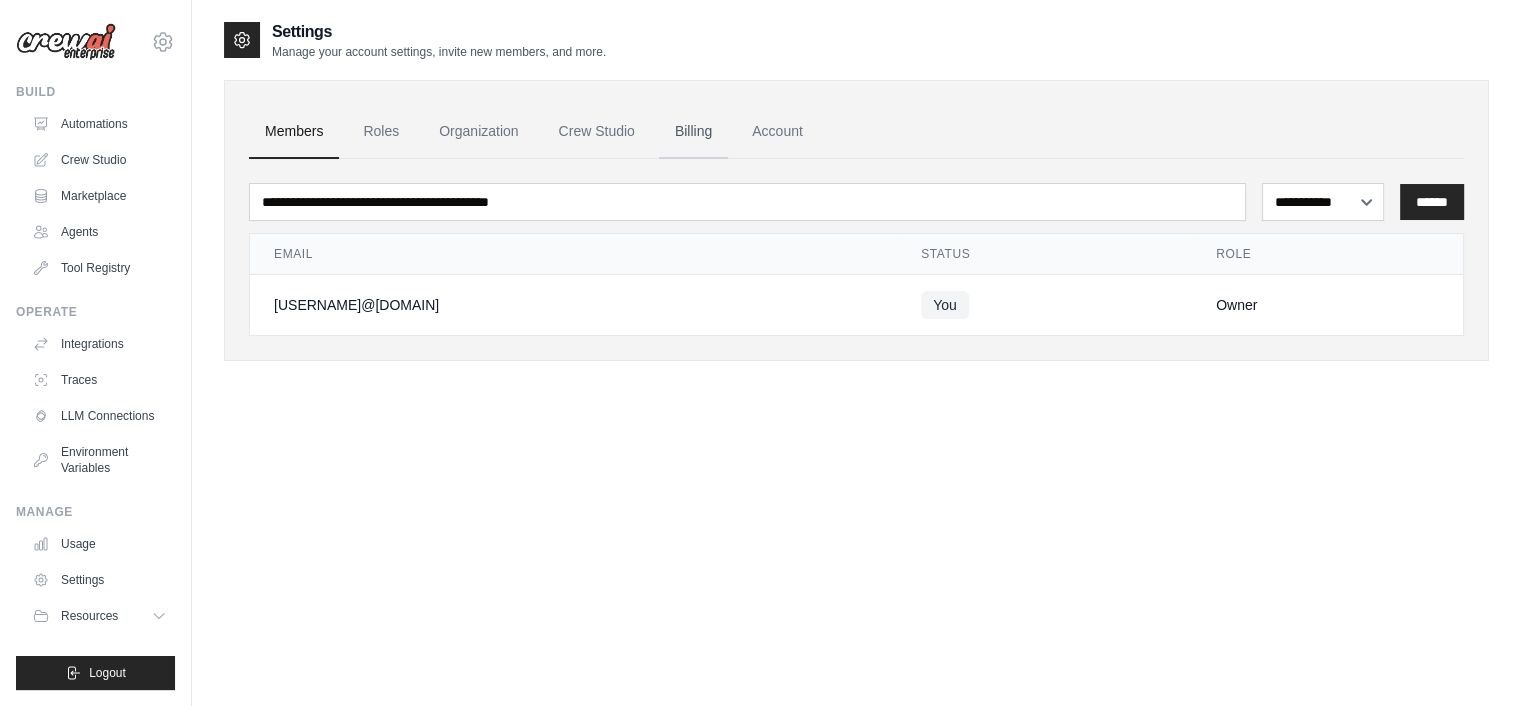 click on "Billing" at bounding box center (693, 132) 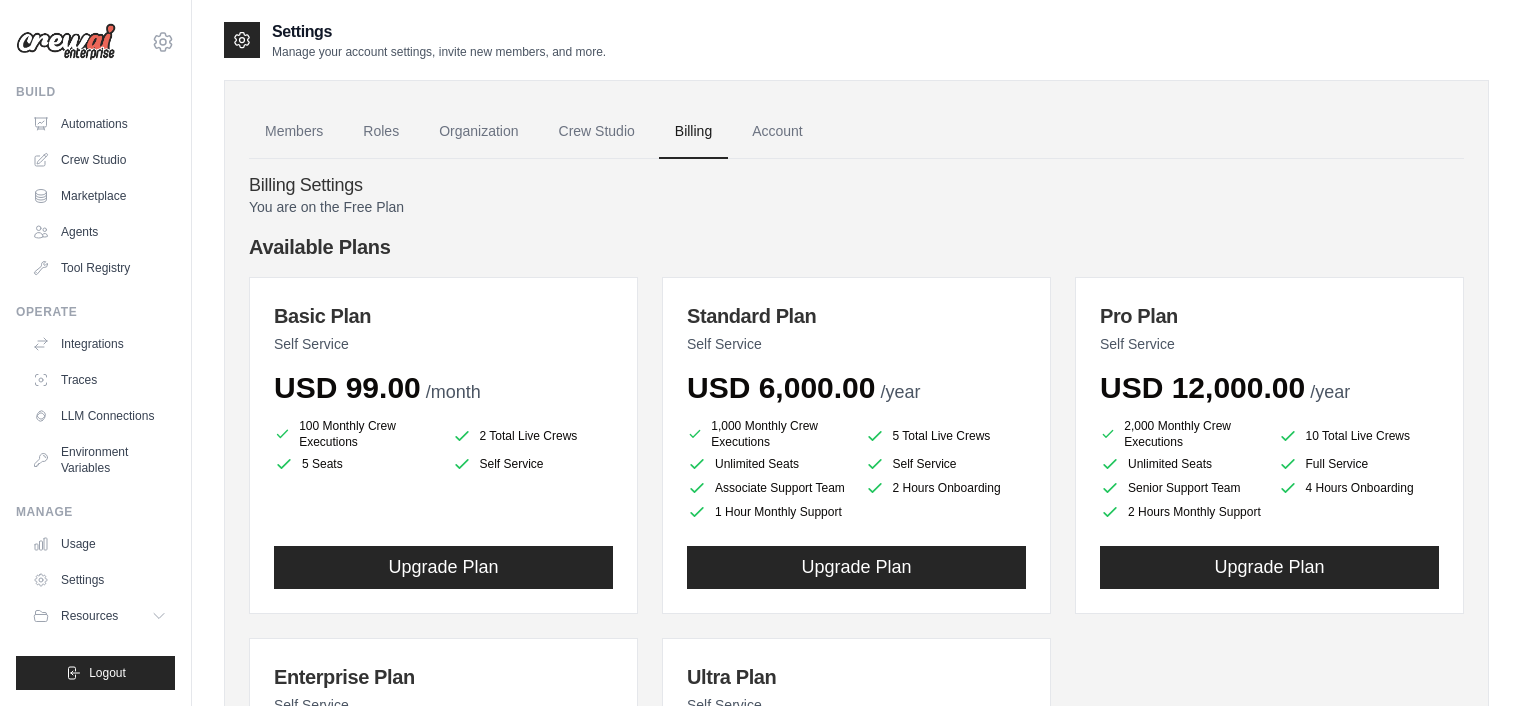 scroll, scrollTop: 0, scrollLeft: 0, axis: both 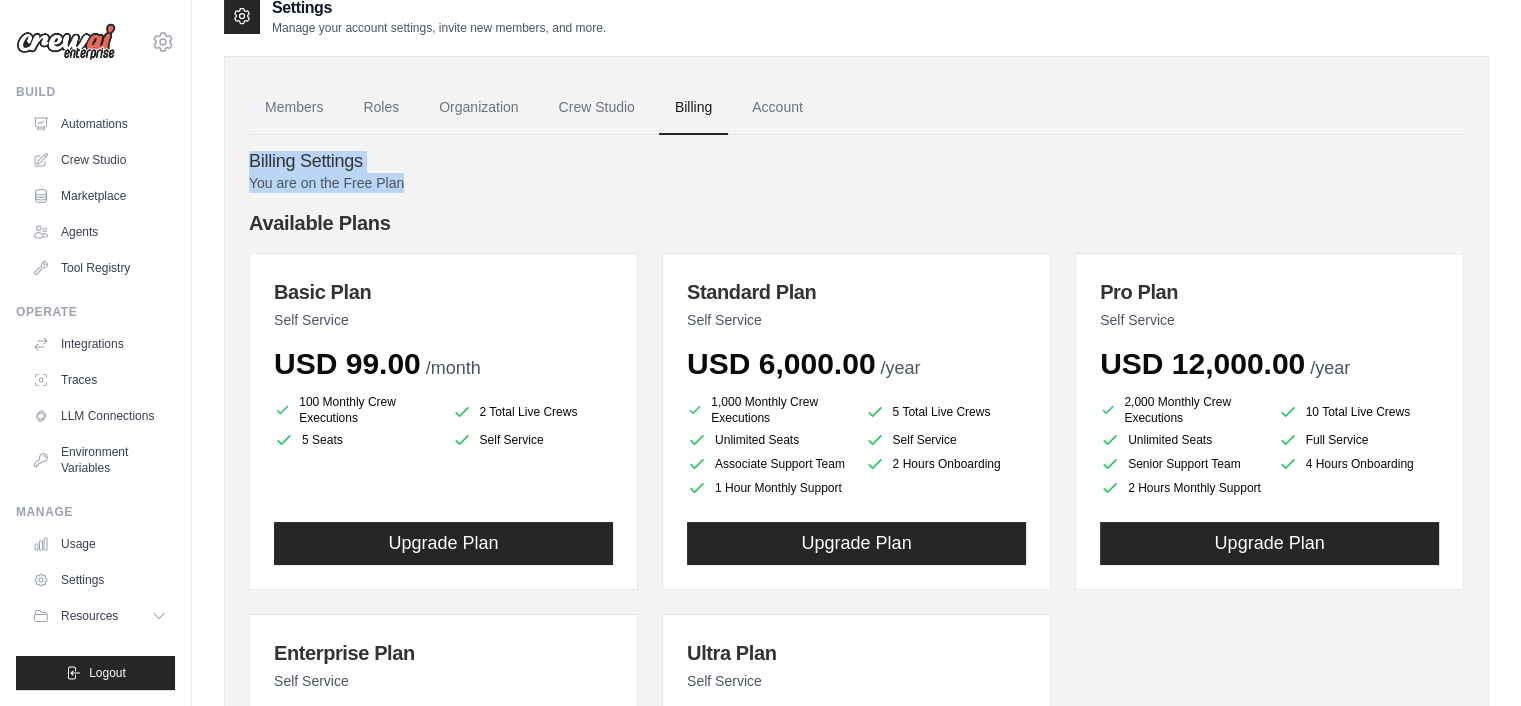 drag, startPoint x: 240, startPoint y: 167, endPoint x: 446, endPoint y: 182, distance: 206.5454 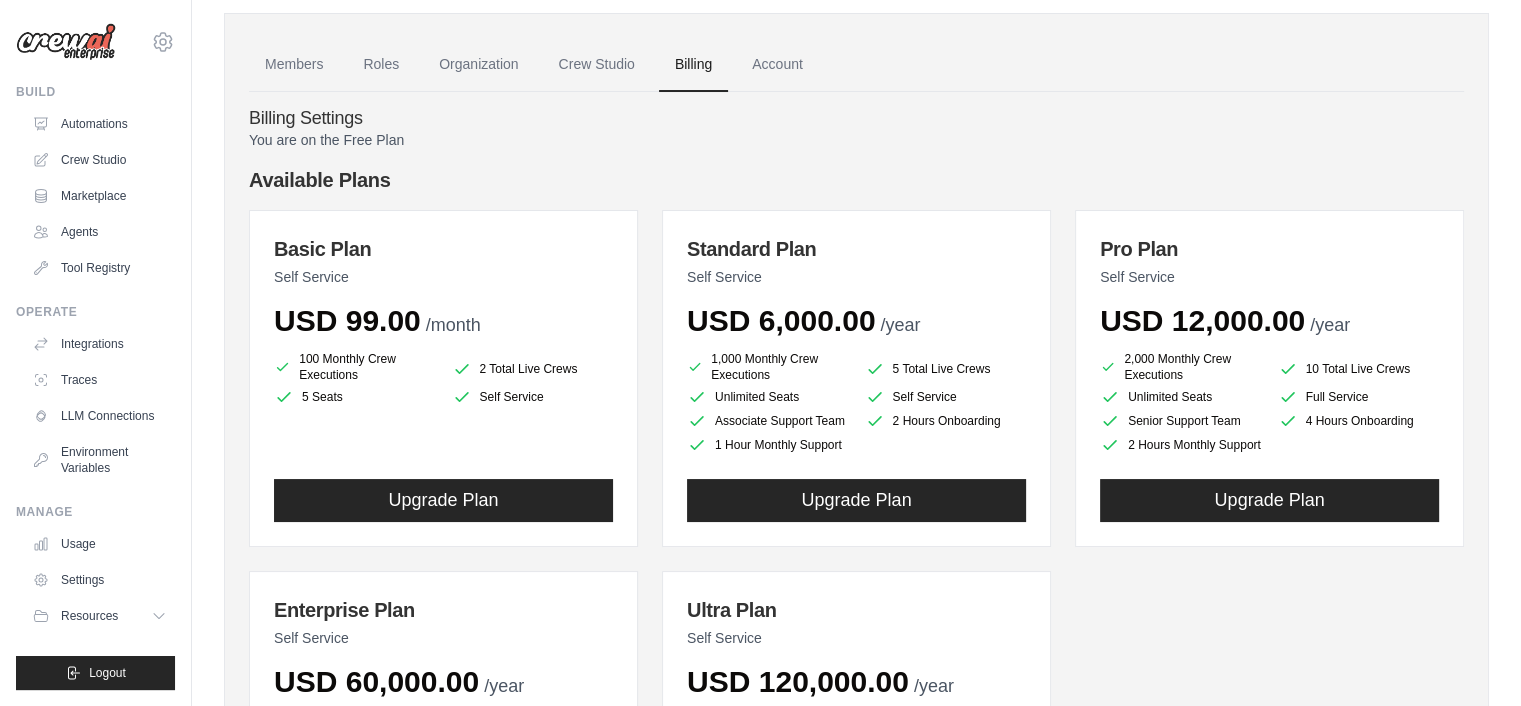 scroll, scrollTop: 0, scrollLeft: 0, axis: both 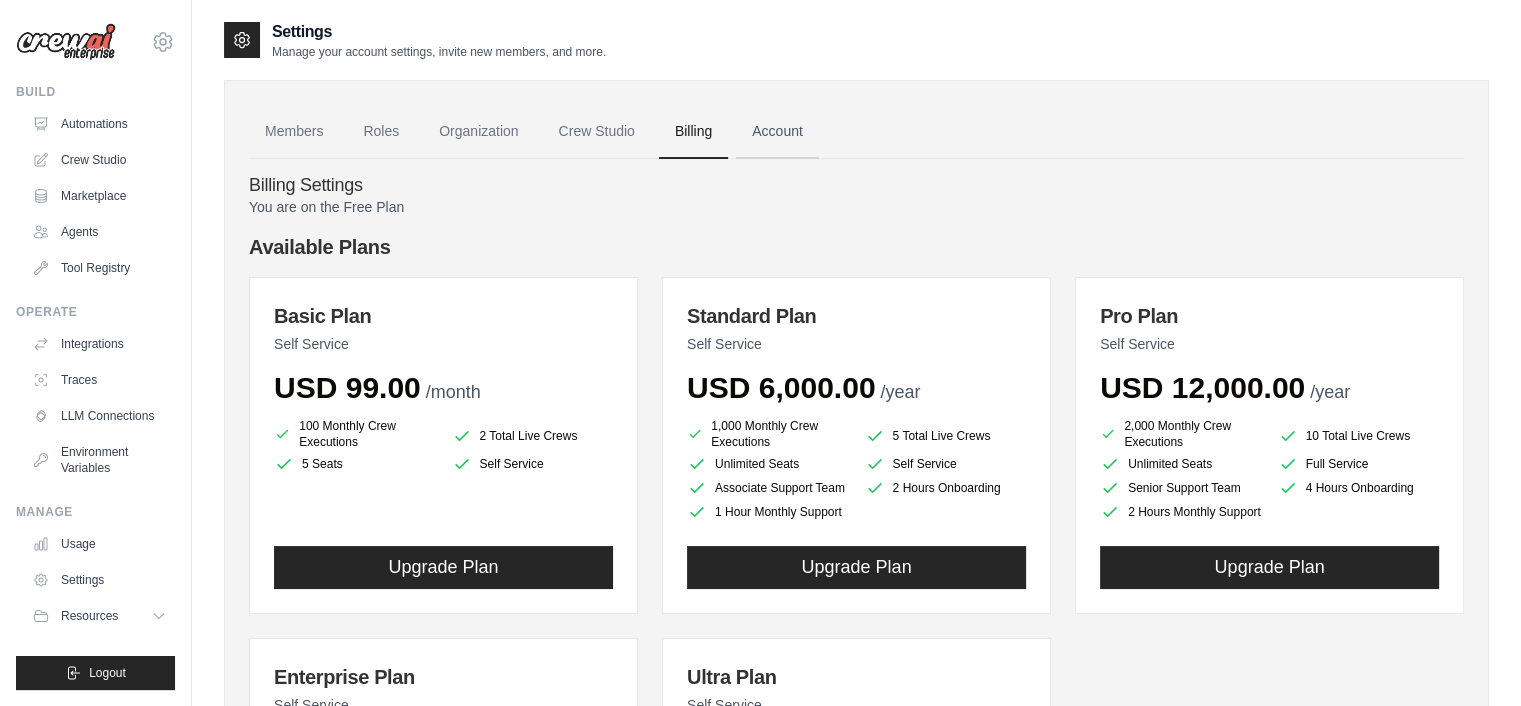 click on "Account" at bounding box center [777, 132] 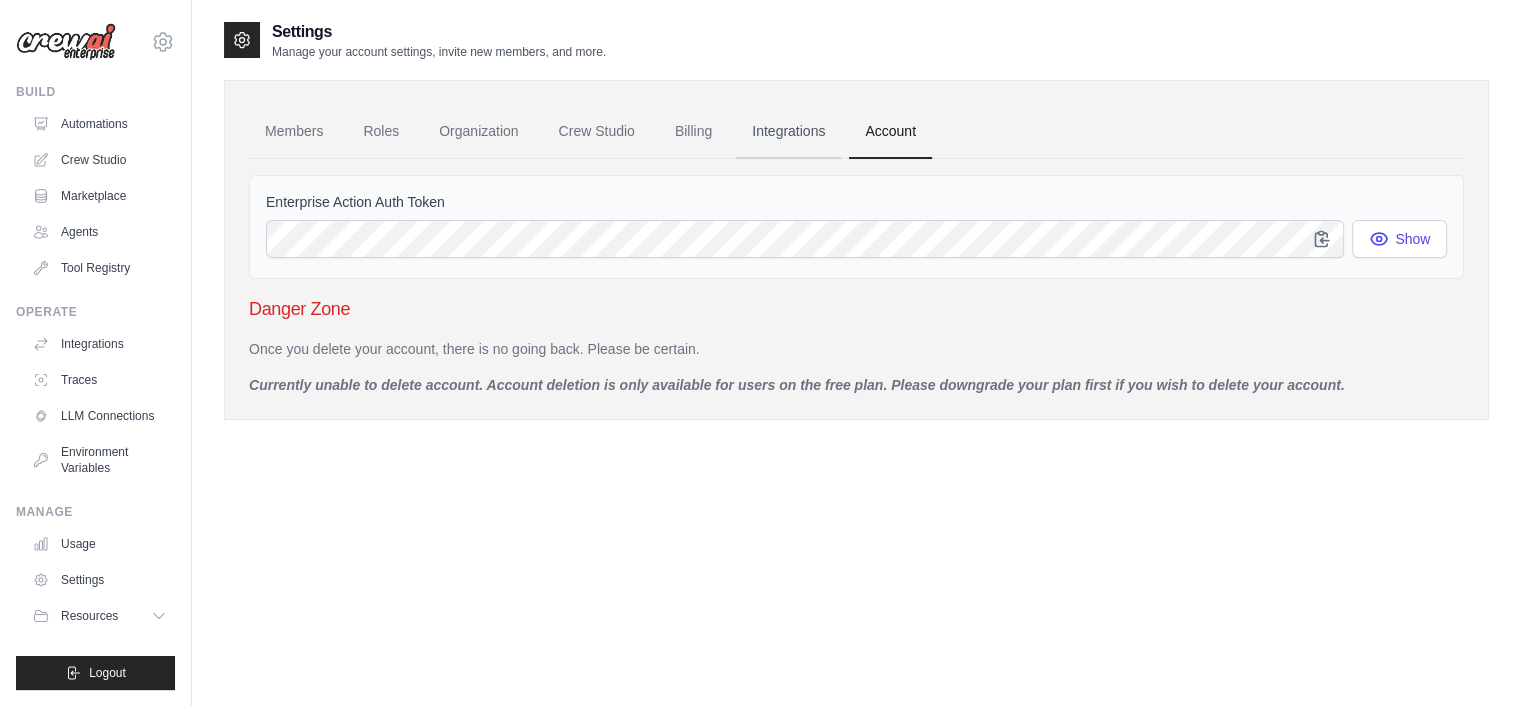 click on "Integrations" at bounding box center (788, 132) 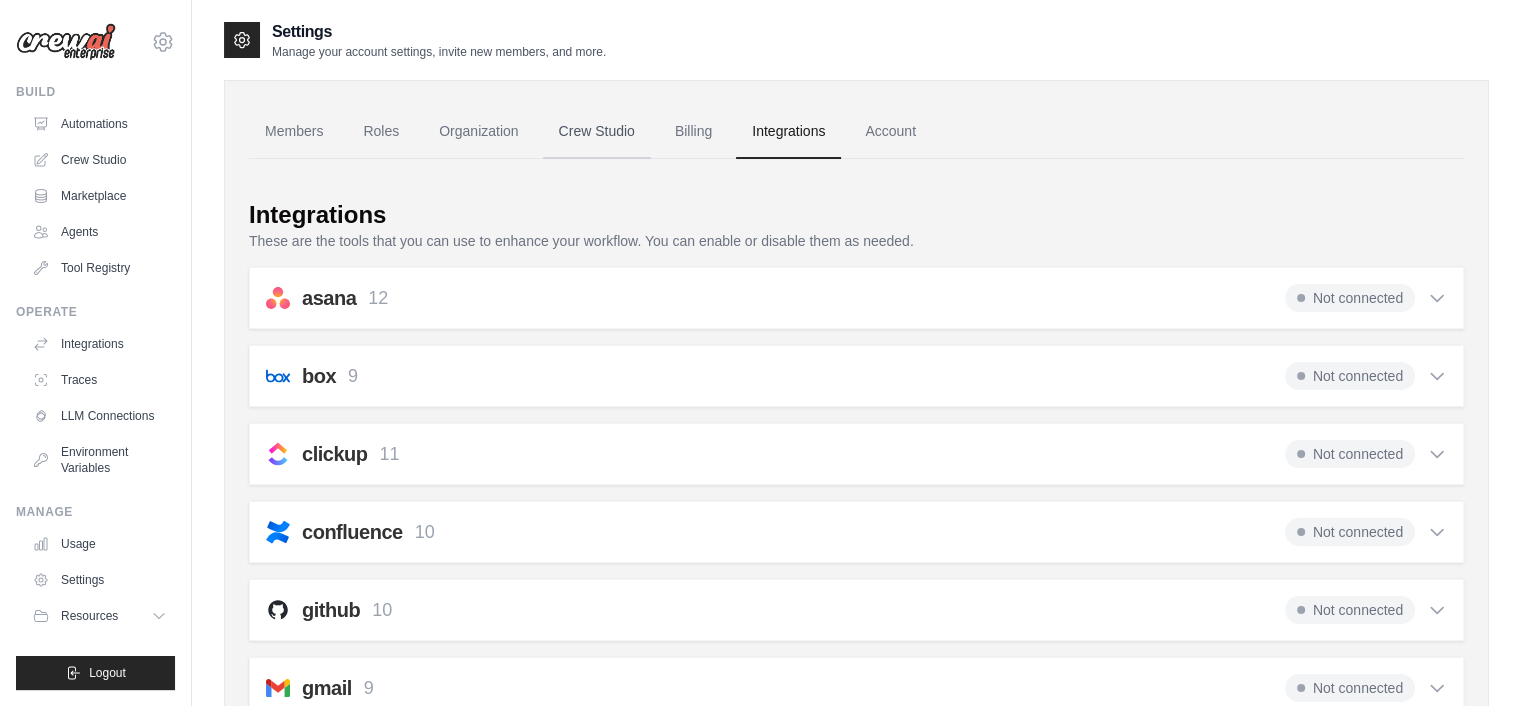 click on "Crew Studio" at bounding box center (597, 132) 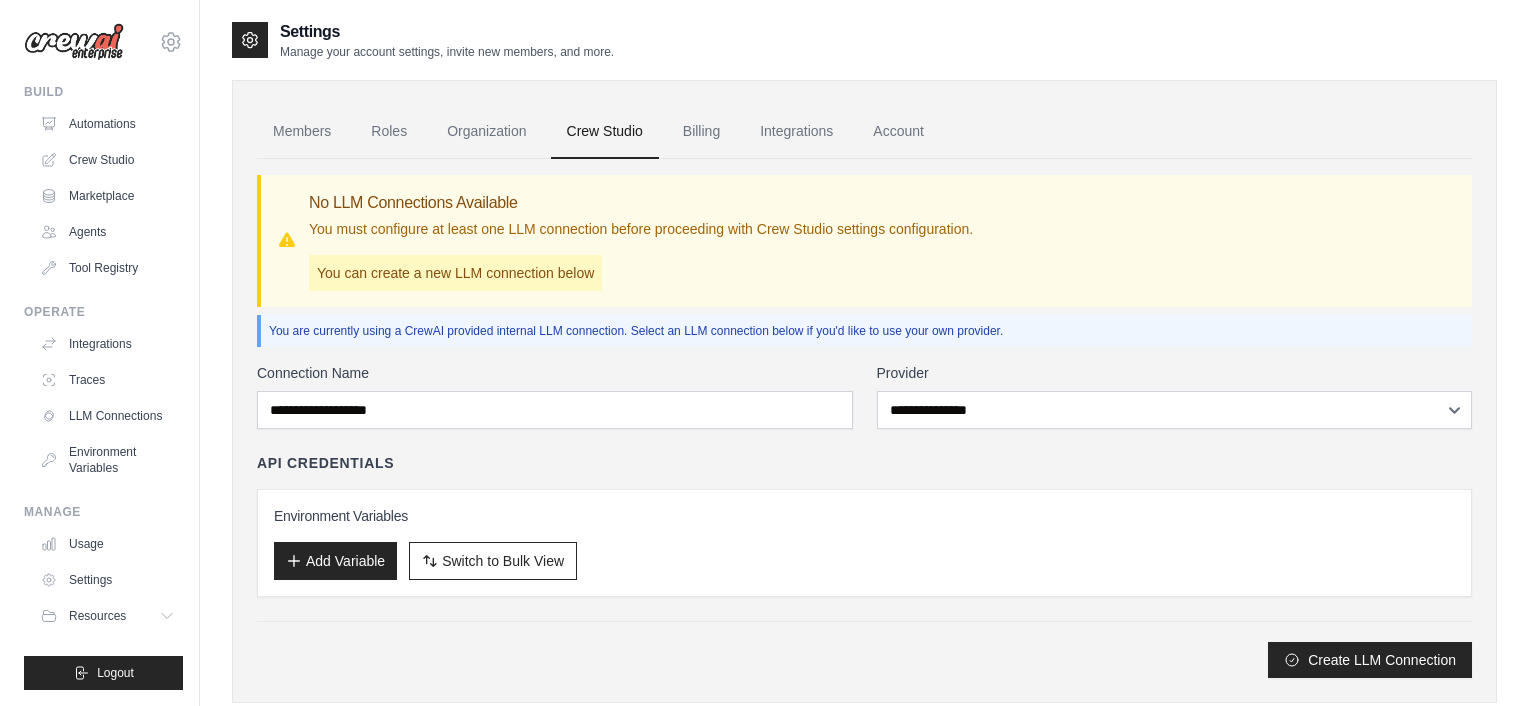 scroll, scrollTop: 0, scrollLeft: 0, axis: both 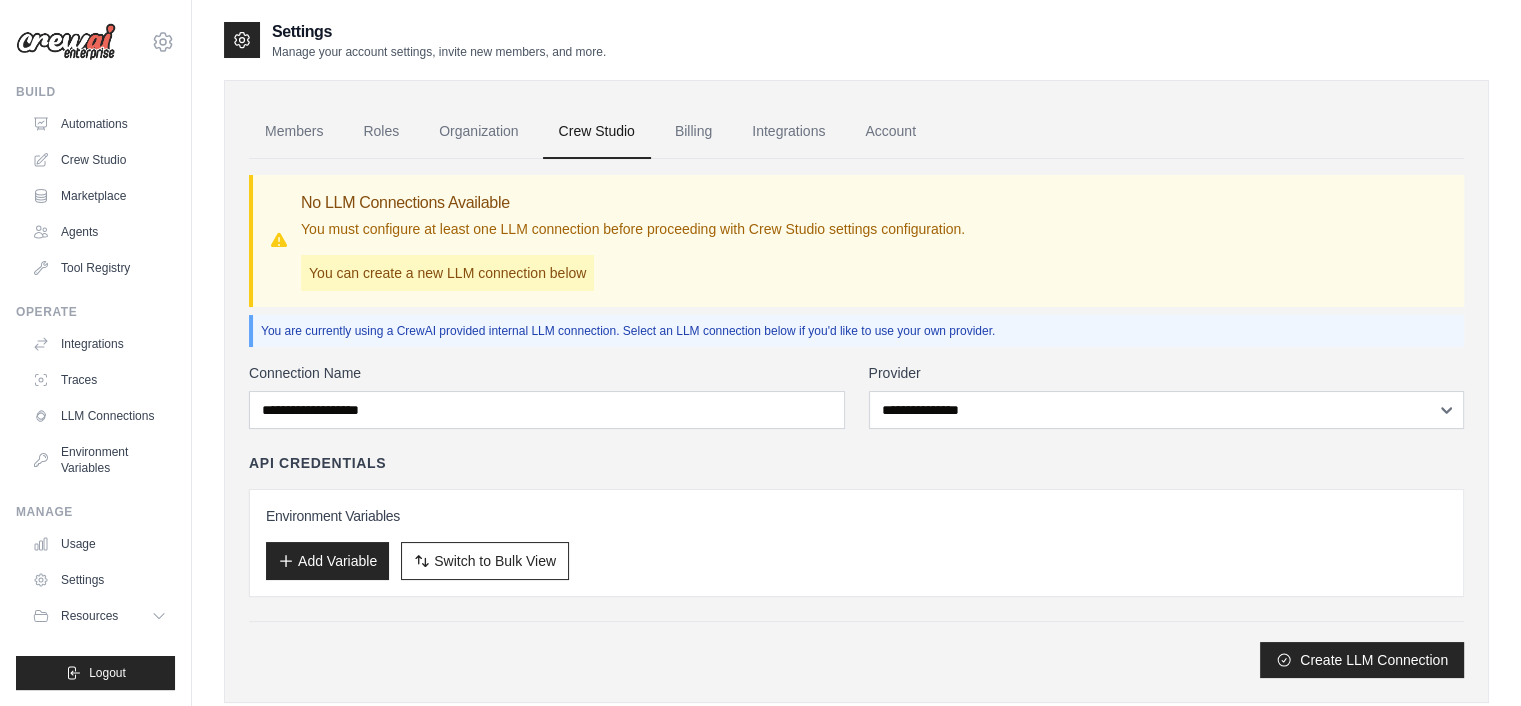 click on "Organization" at bounding box center (478, 132) 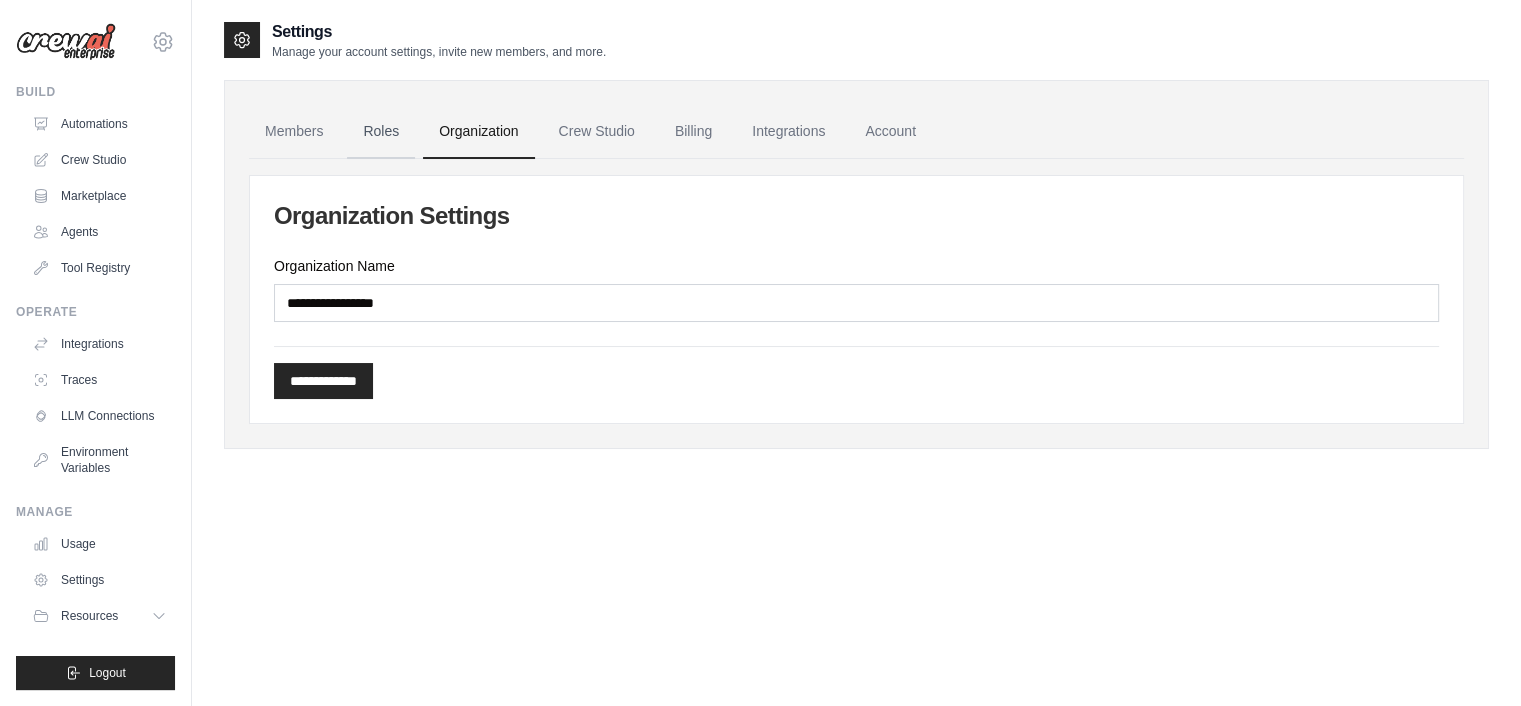 click on "Roles" at bounding box center (381, 132) 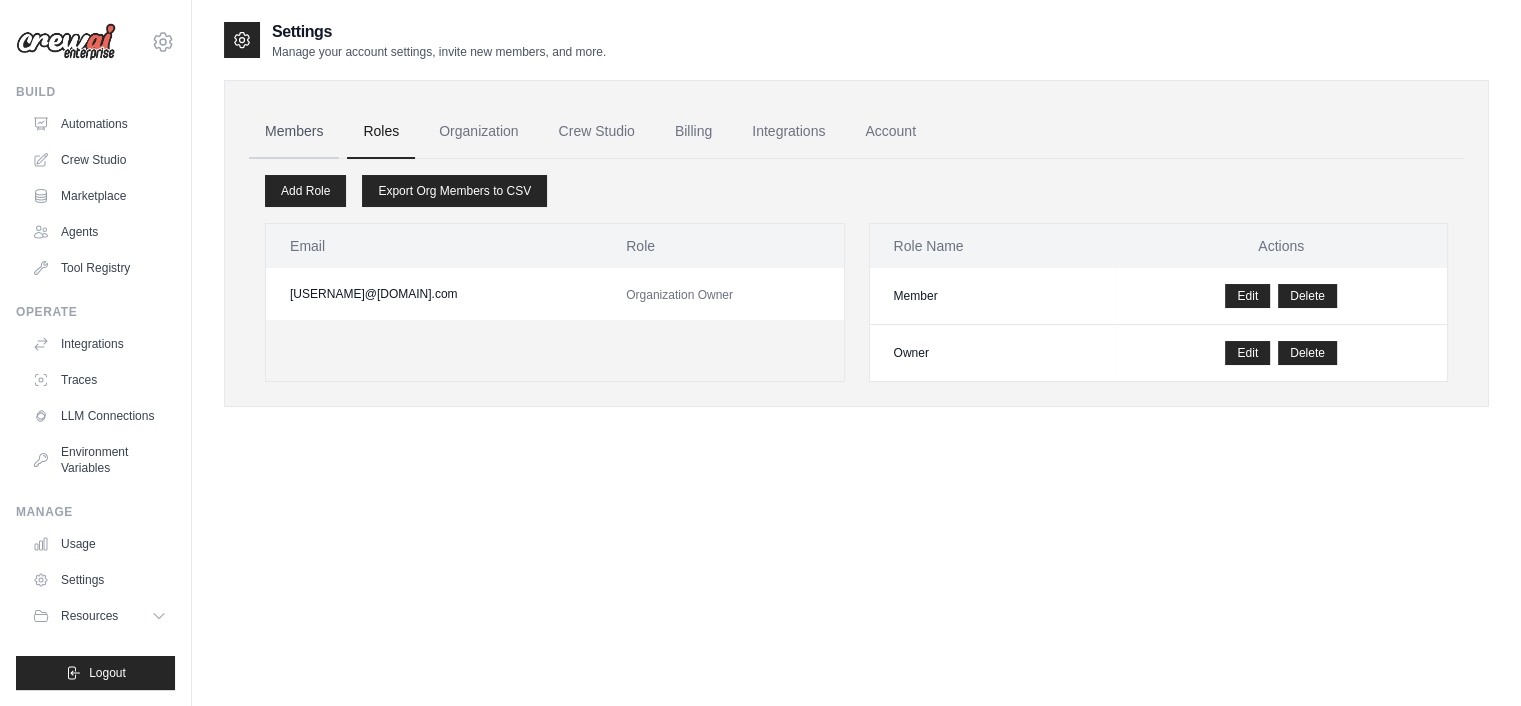 click on "Members" at bounding box center (294, 132) 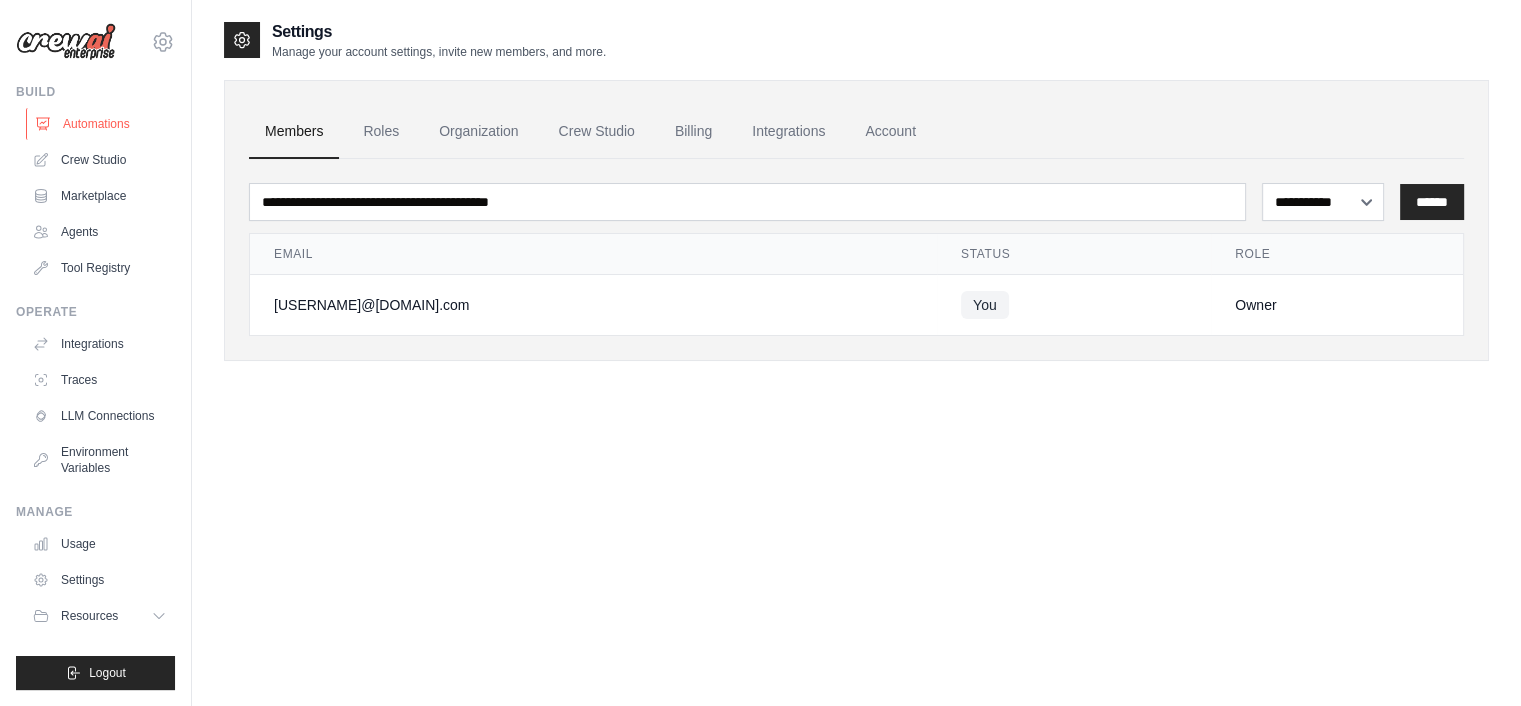 click 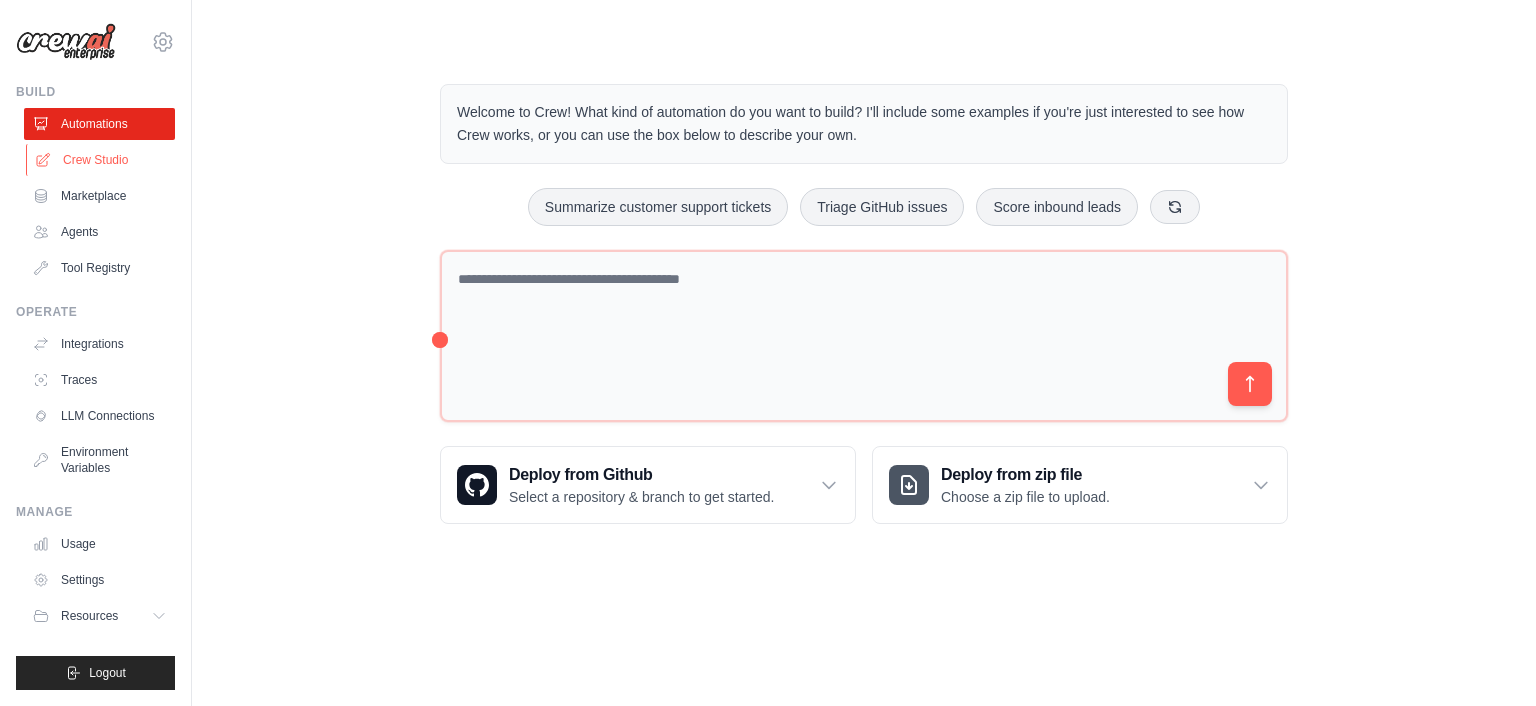 click on "Crew Studio" at bounding box center [101, 160] 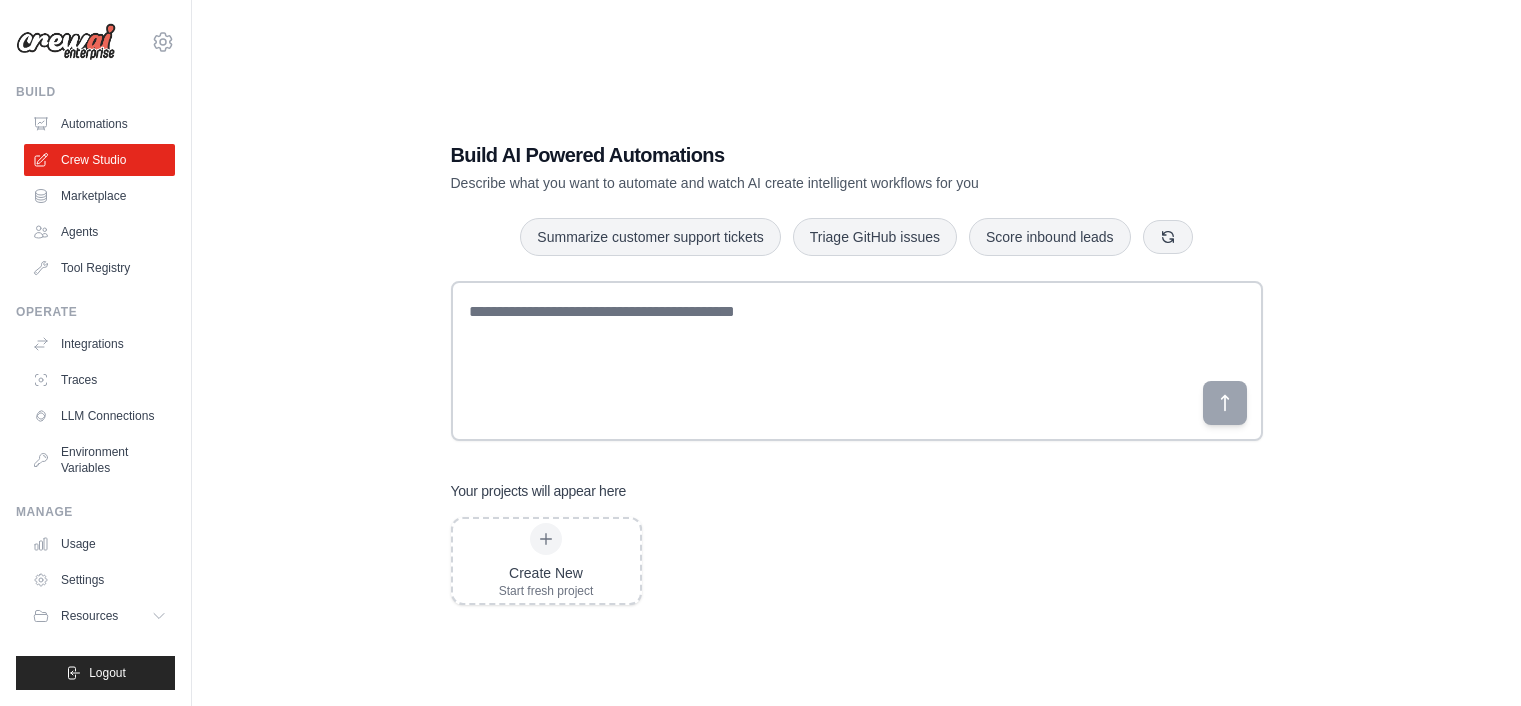 scroll, scrollTop: 0, scrollLeft: 0, axis: both 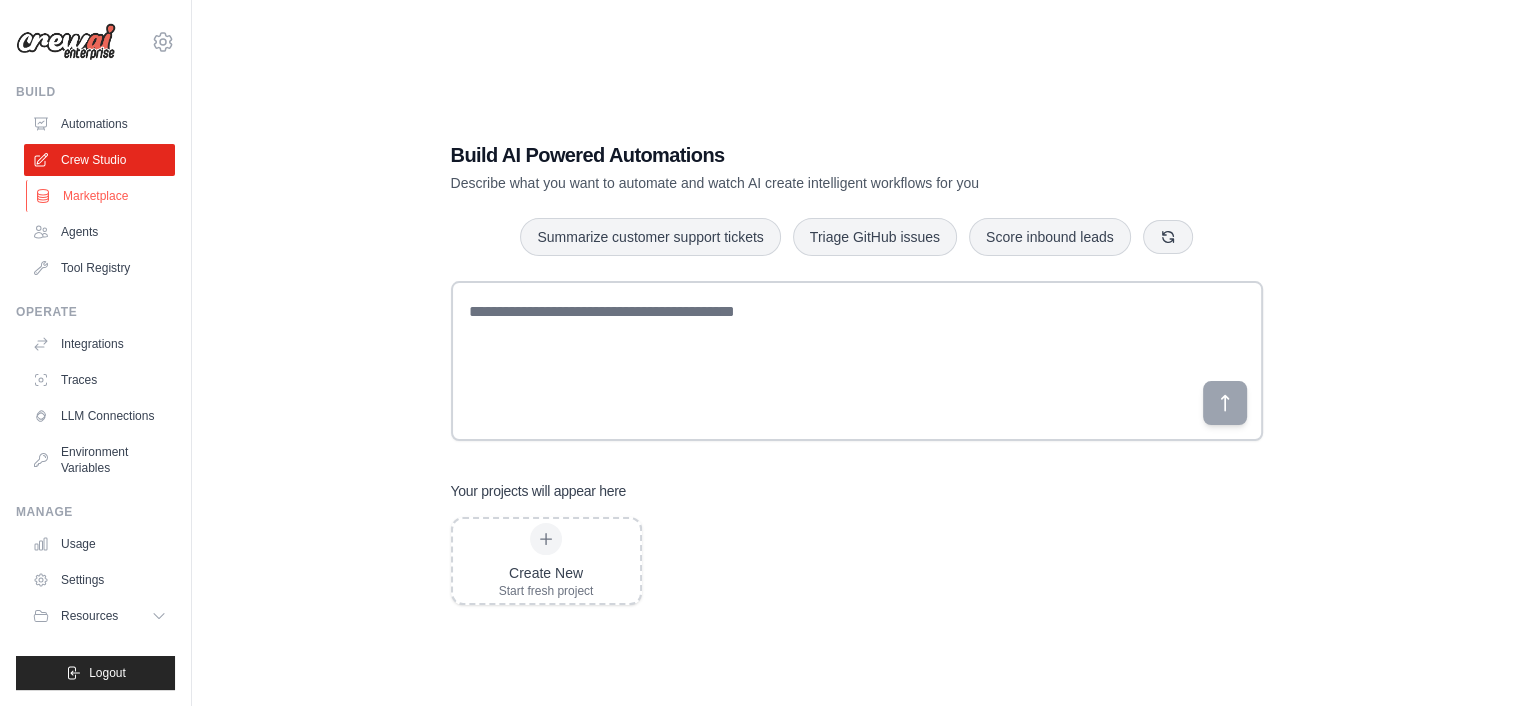 click on "Marketplace" at bounding box center (101, 196) 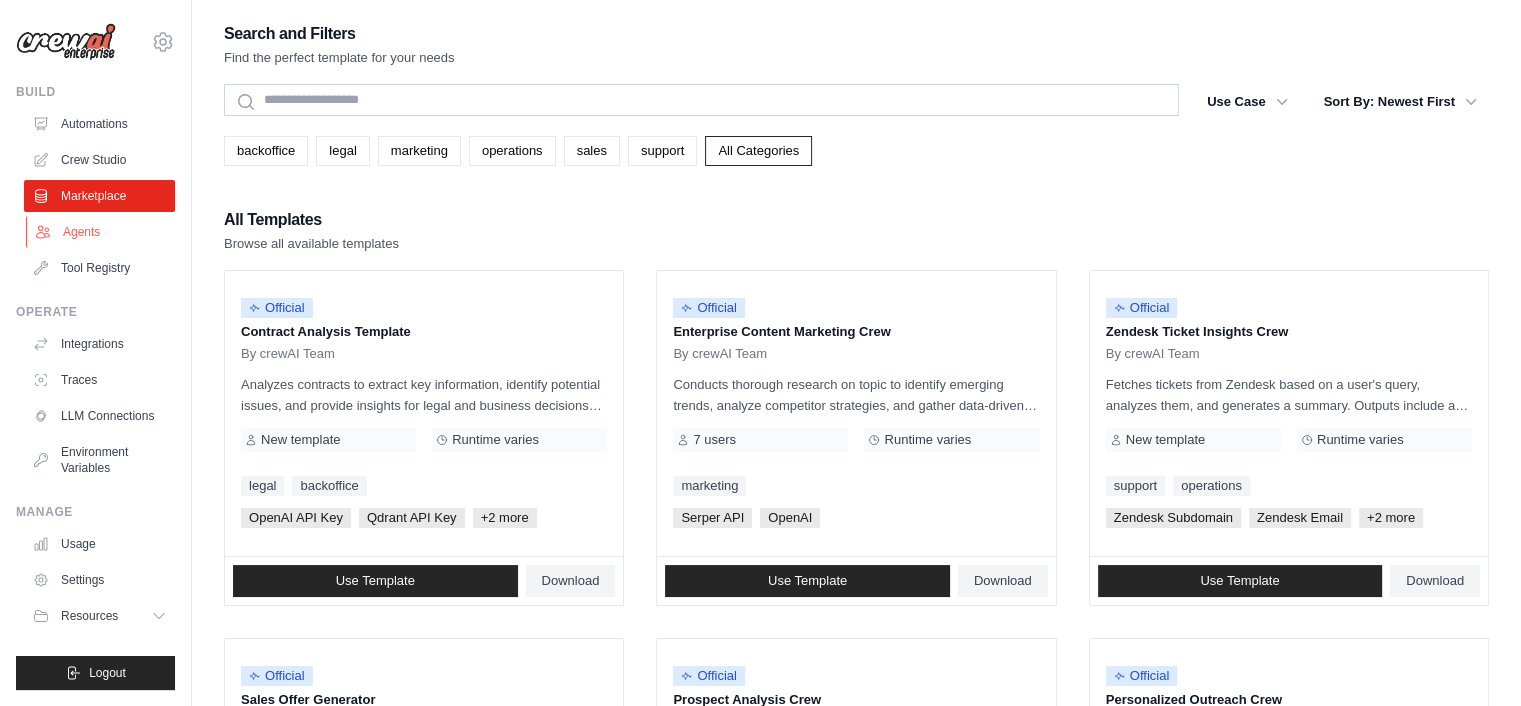 click on "Agents" at bounding box center (101, 232) 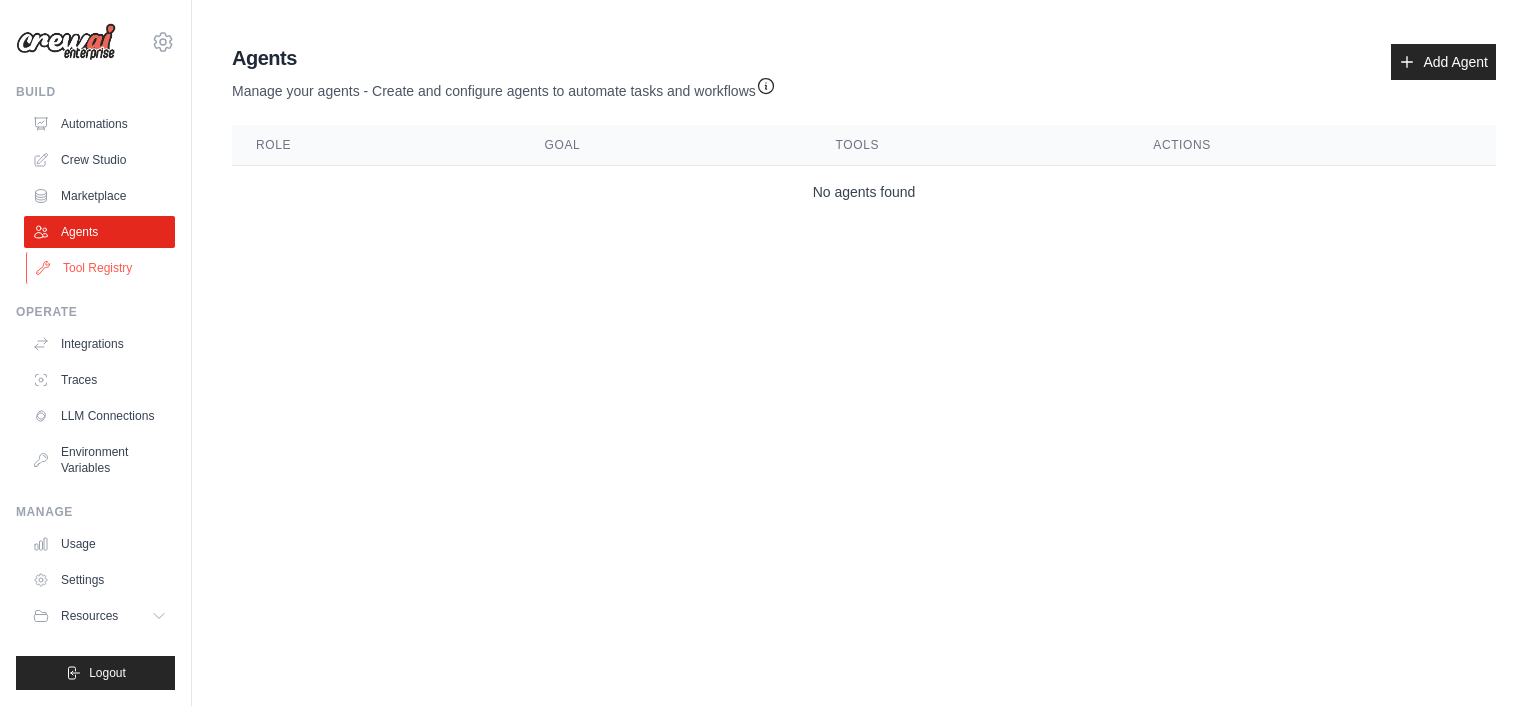 click on "Tool Registry" at bounding box center (101, 268) 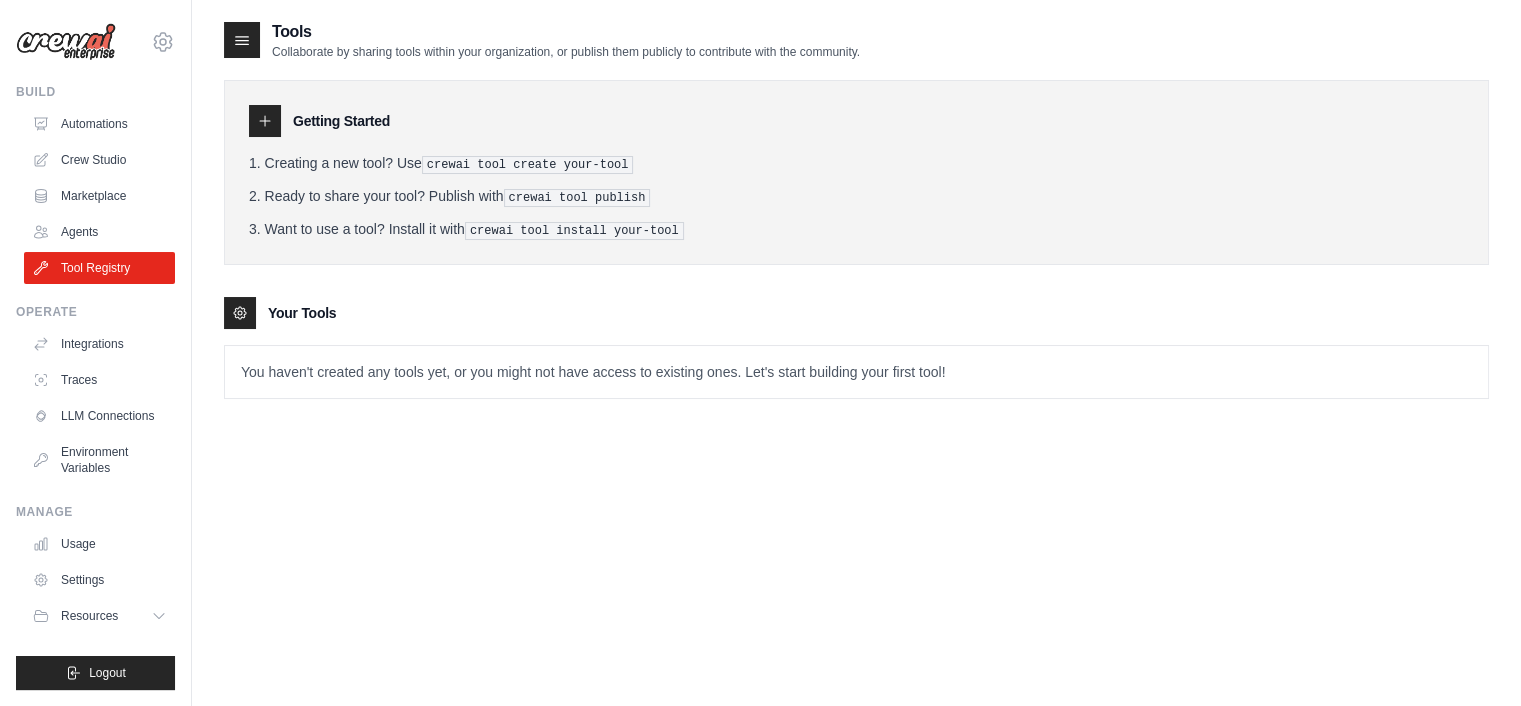 click at bounding box center (66, 42) 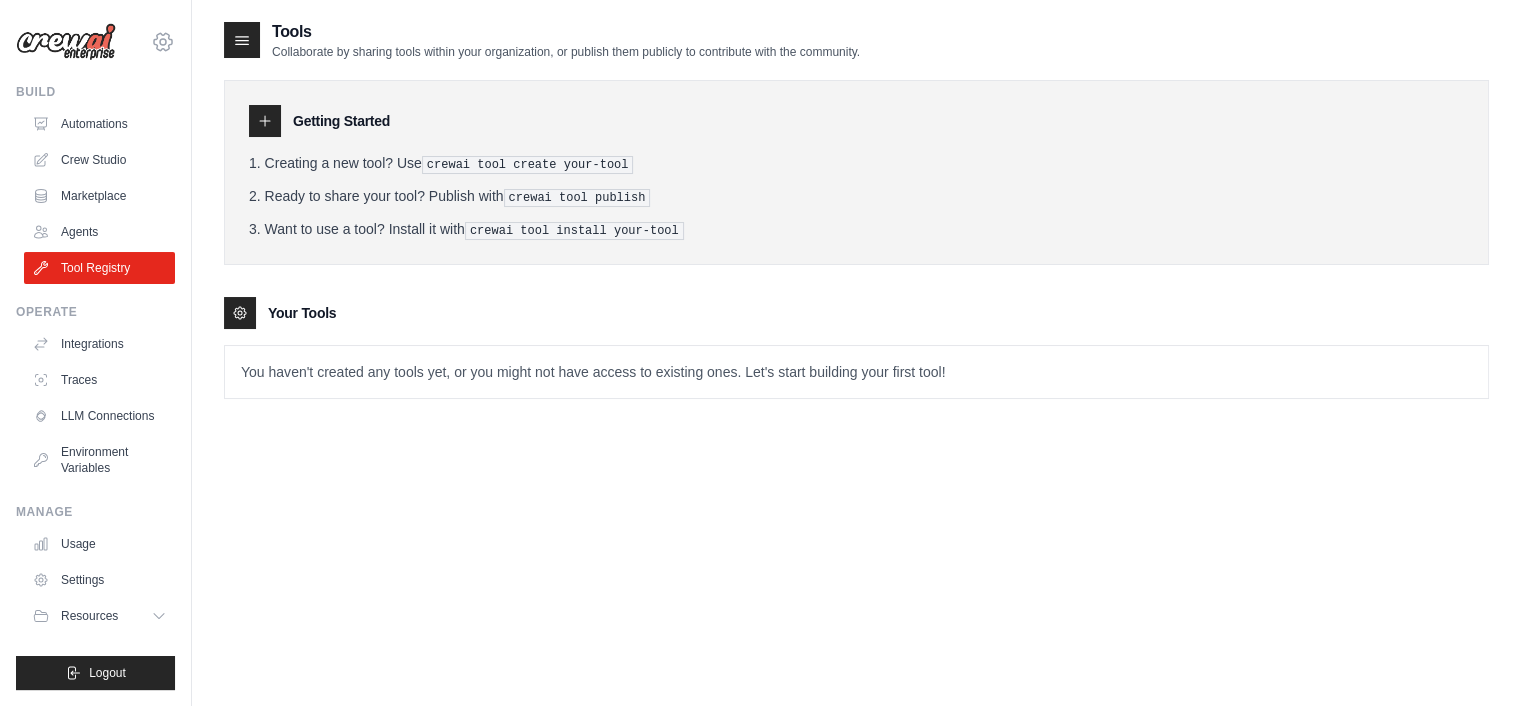 click 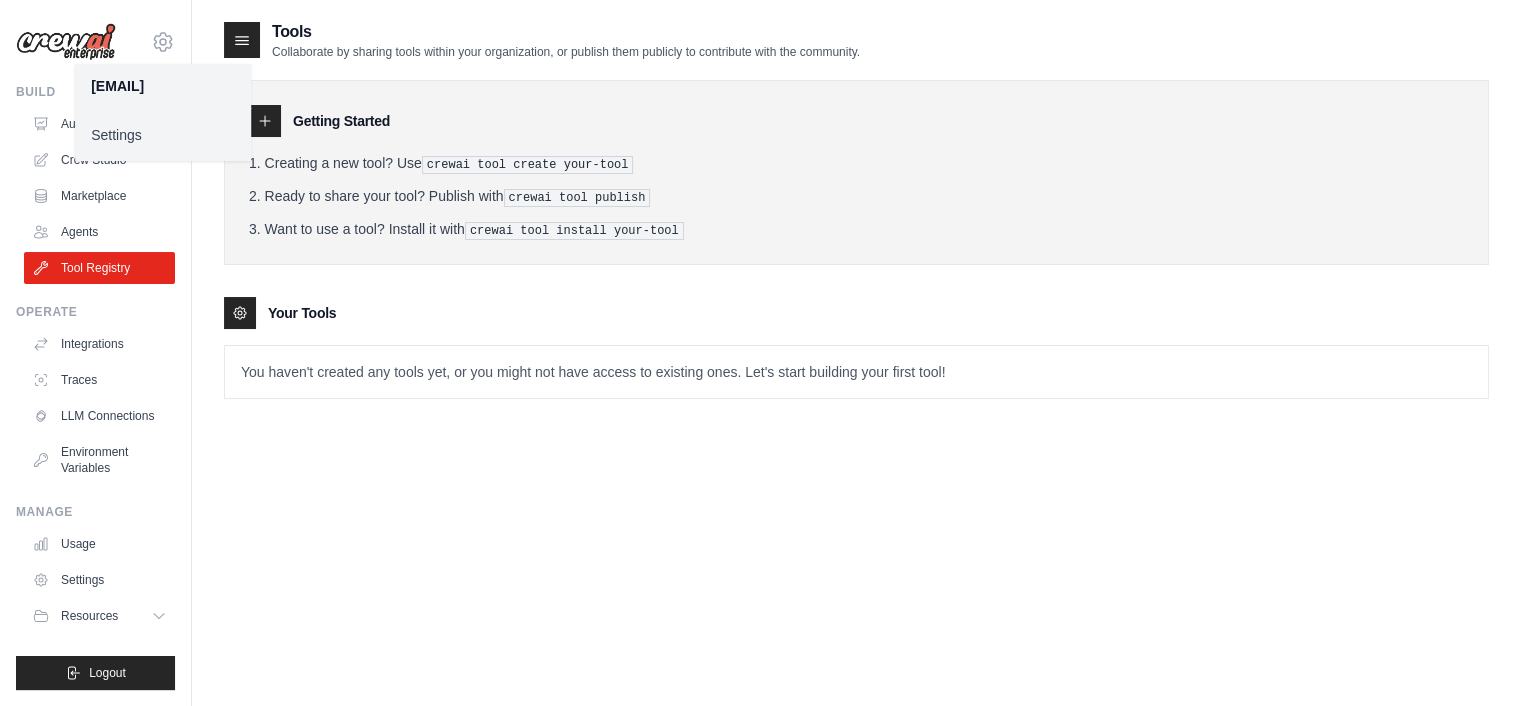 click on "Settings" at bounding box center (163, 135) 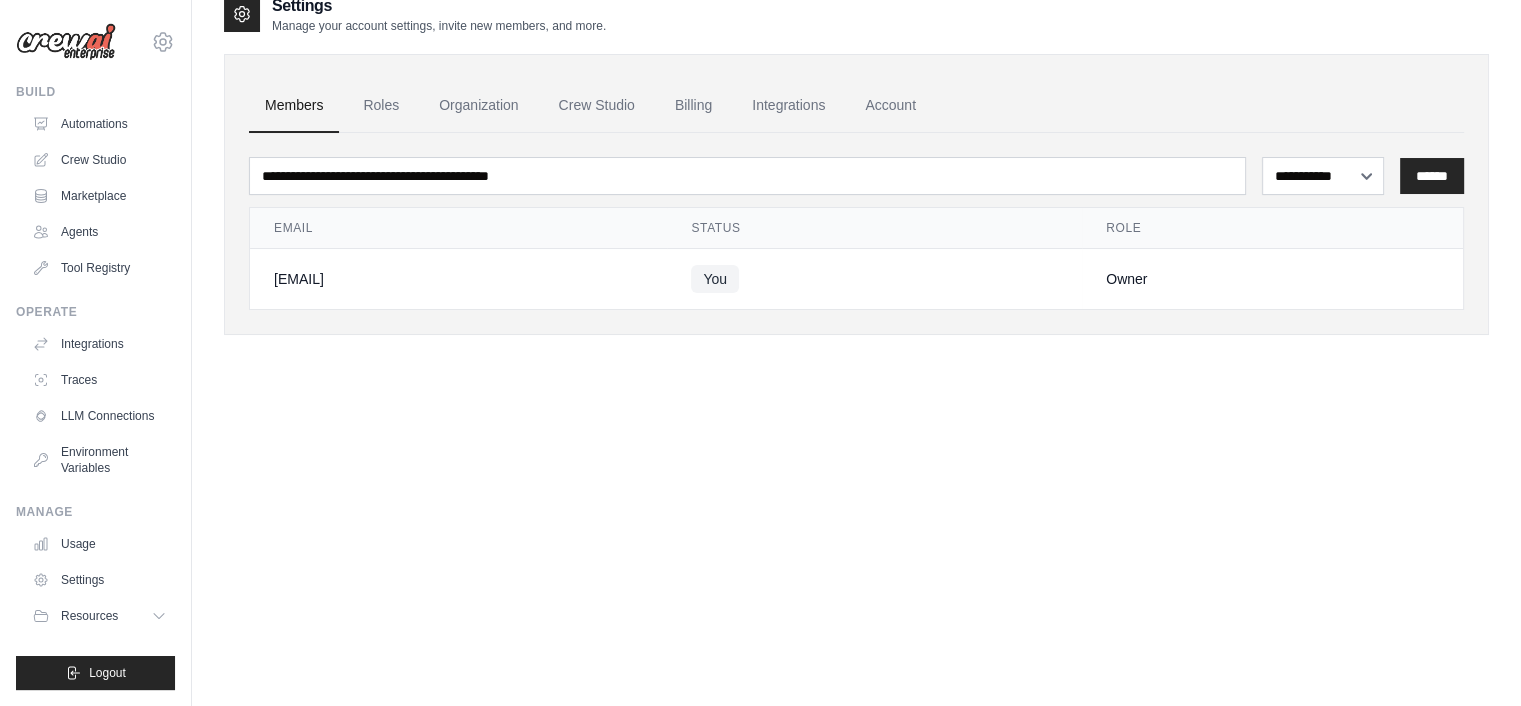 scroll, scrollTop: 40, scrollLeft: 0, axis: vertical 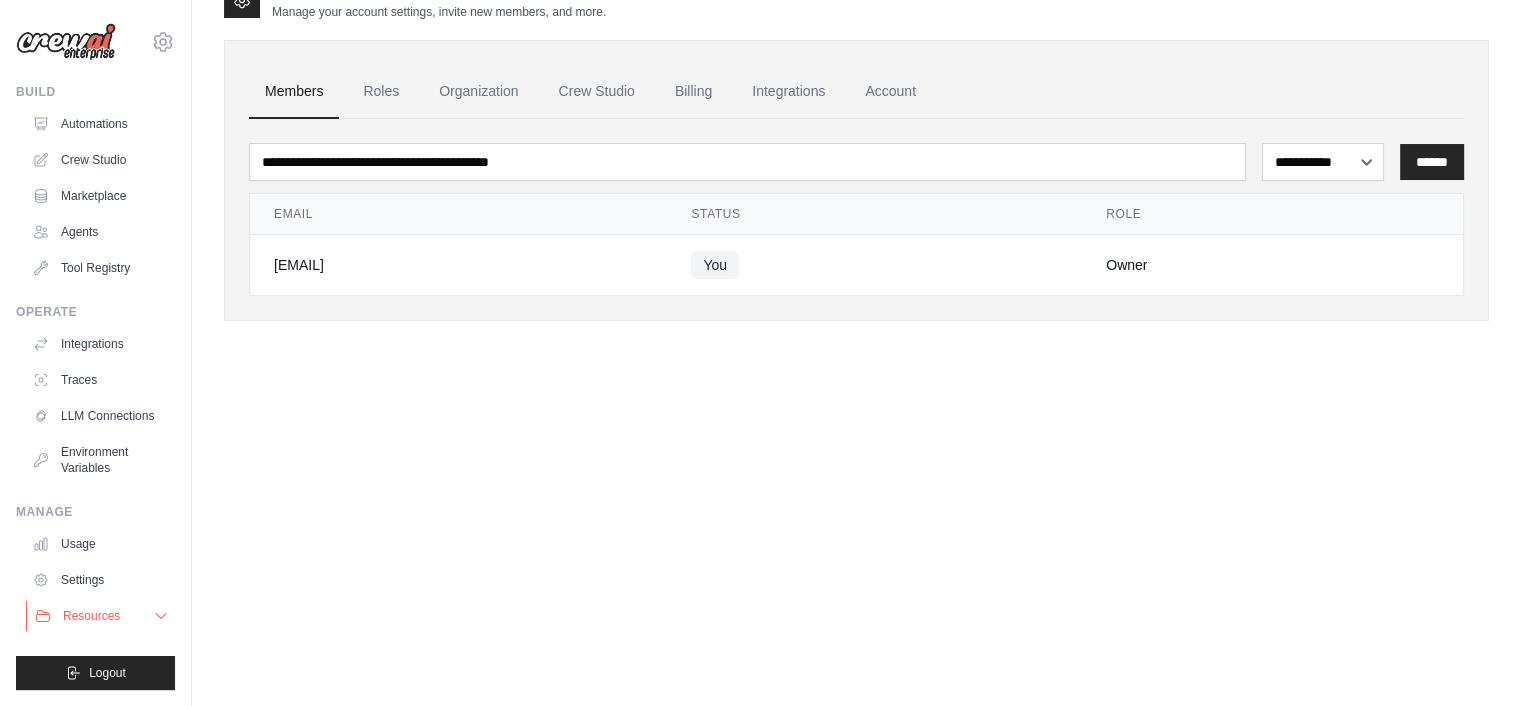 click 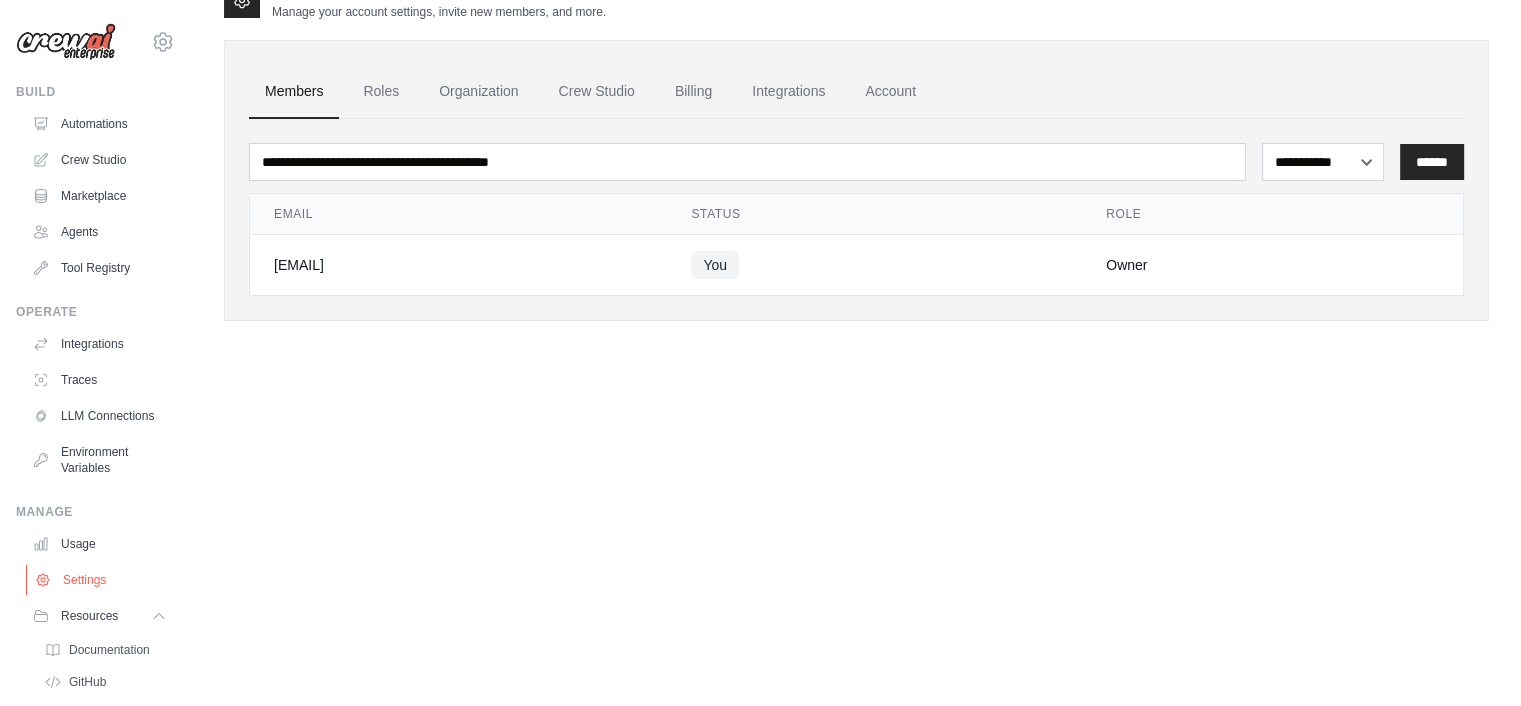 scroll, scrollTop: 140, scrollLeft: 0, axis: vertical 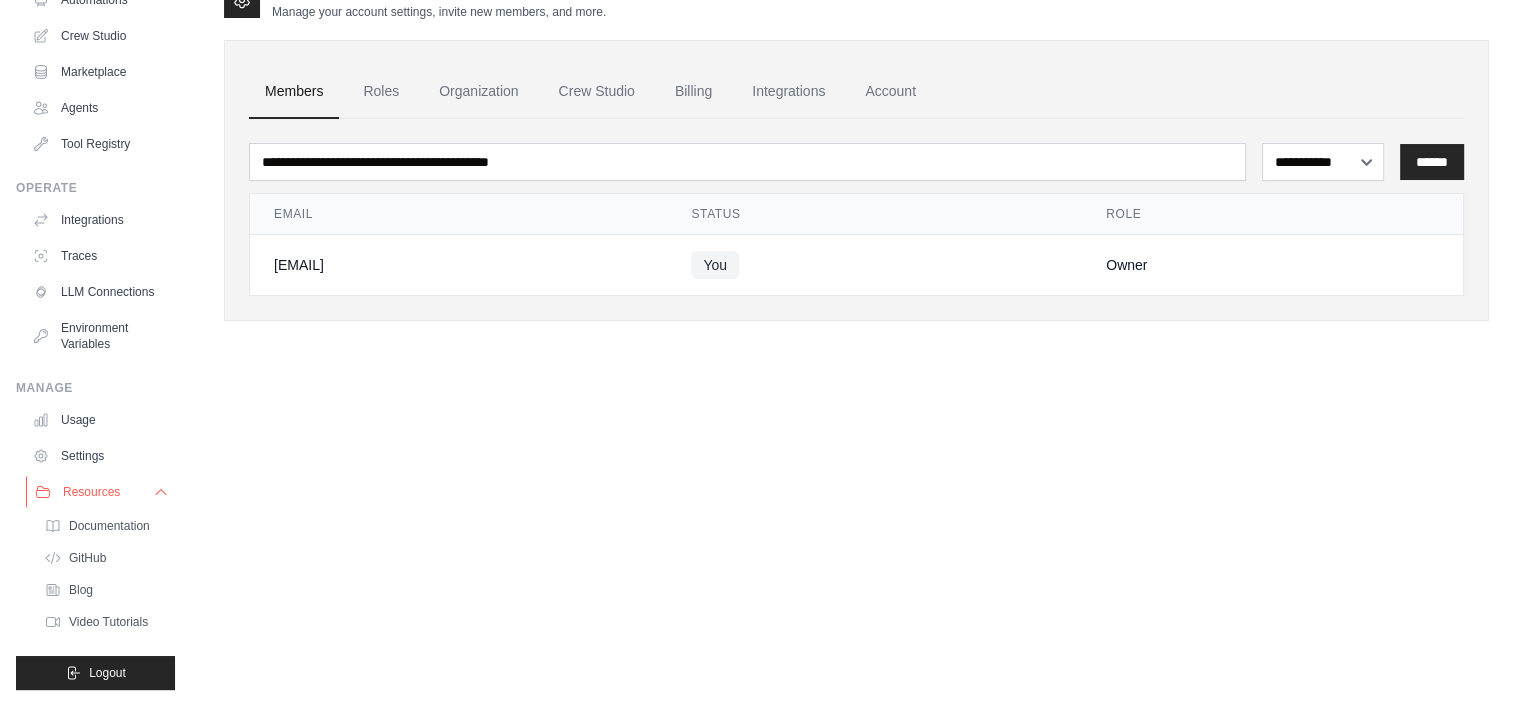 click 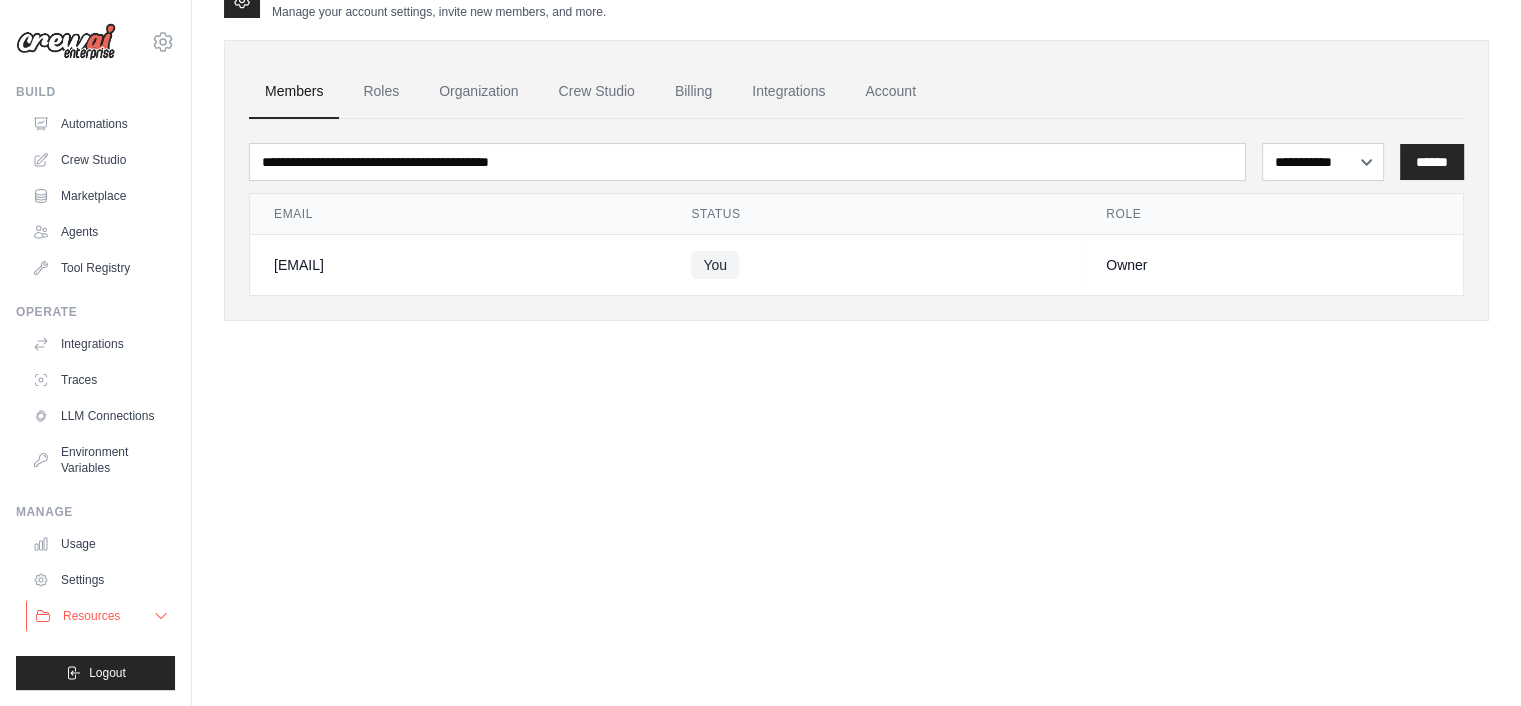 scroll, scrollTop: 0, scrollLeft: 0, axis: both 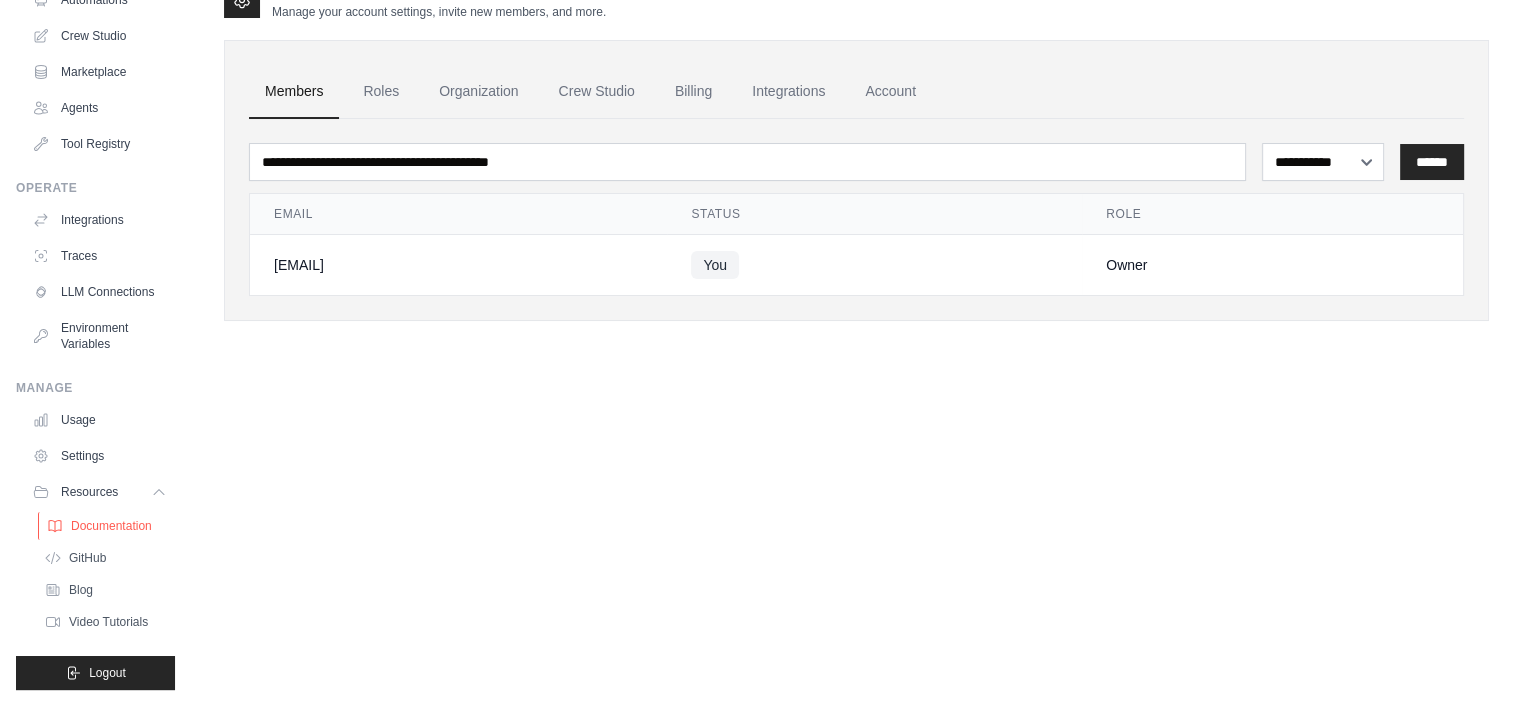 click on "Documentation" at bounding box center [111, 526] 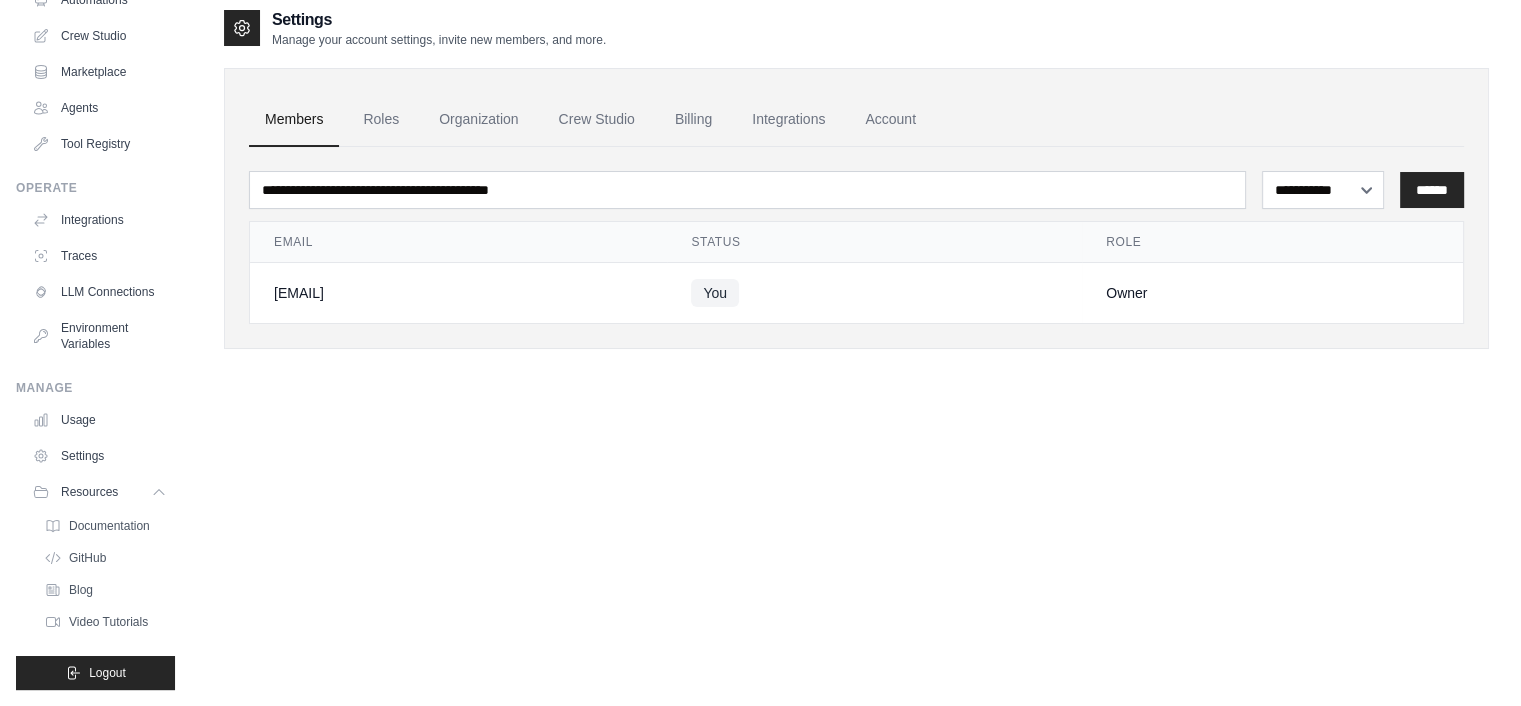 scroll, scrollTop: 0, scrollLeft: 0, axis: both 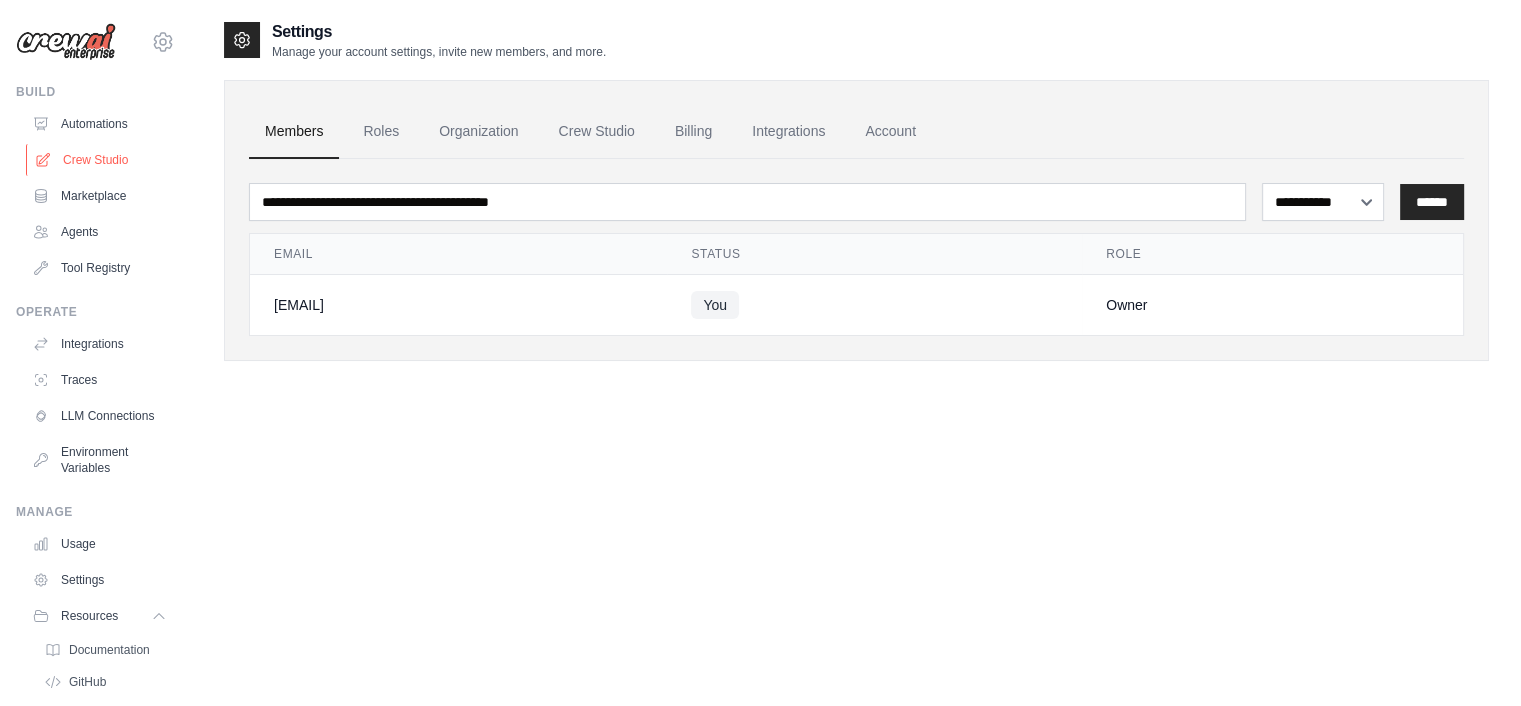 click on "Crew Studio" at bounding box center [101, 160] 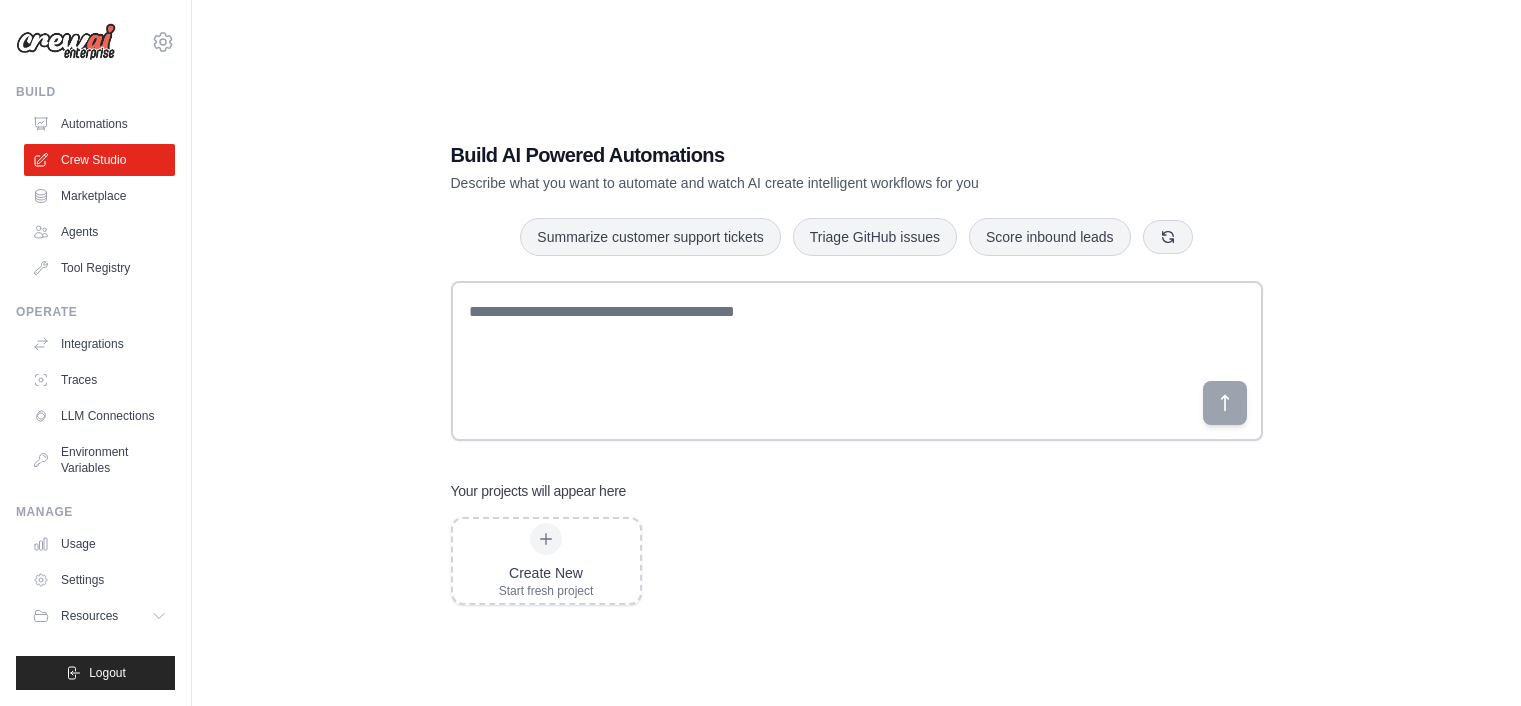 scroll, scrollTop: 0, scrollLeft: 0, axis: both 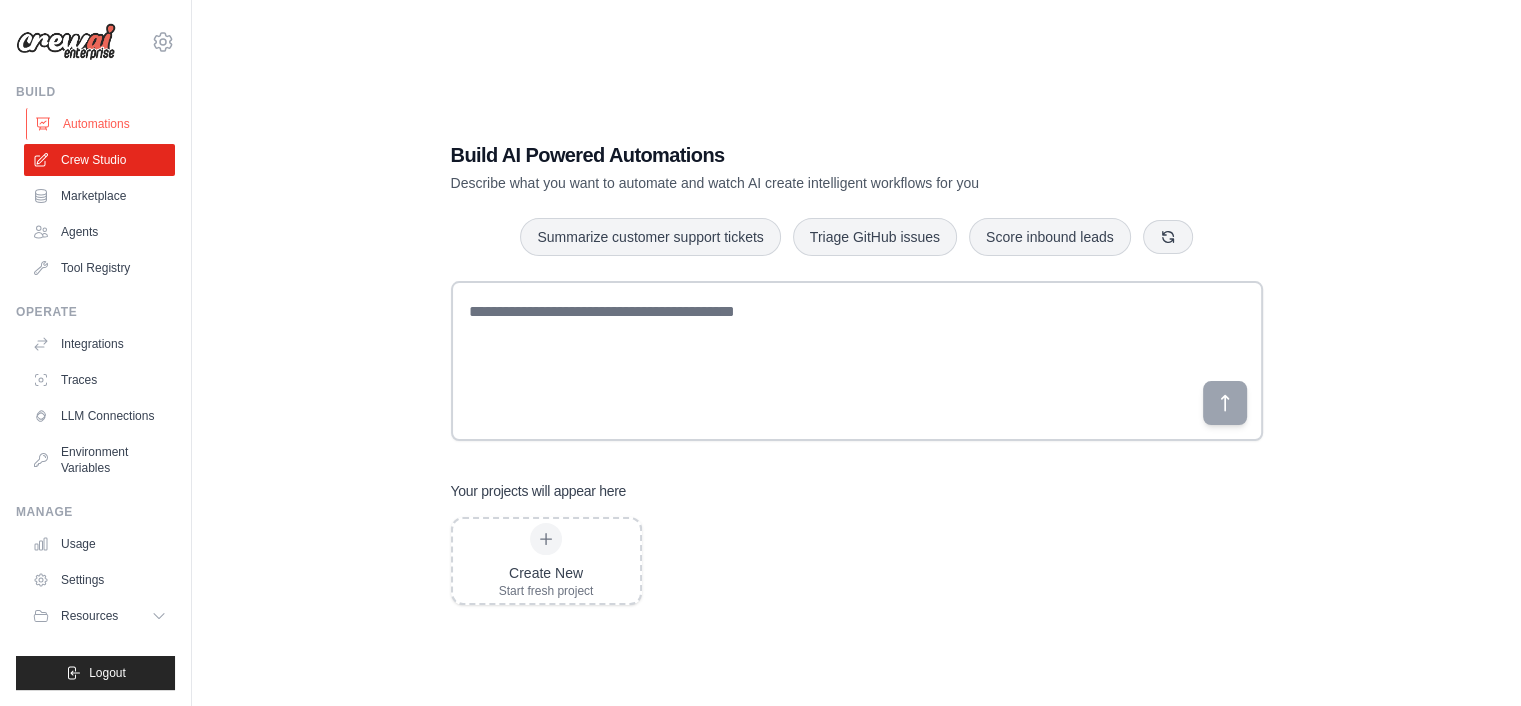 click on "Automations" at bounding box center [101, 124] 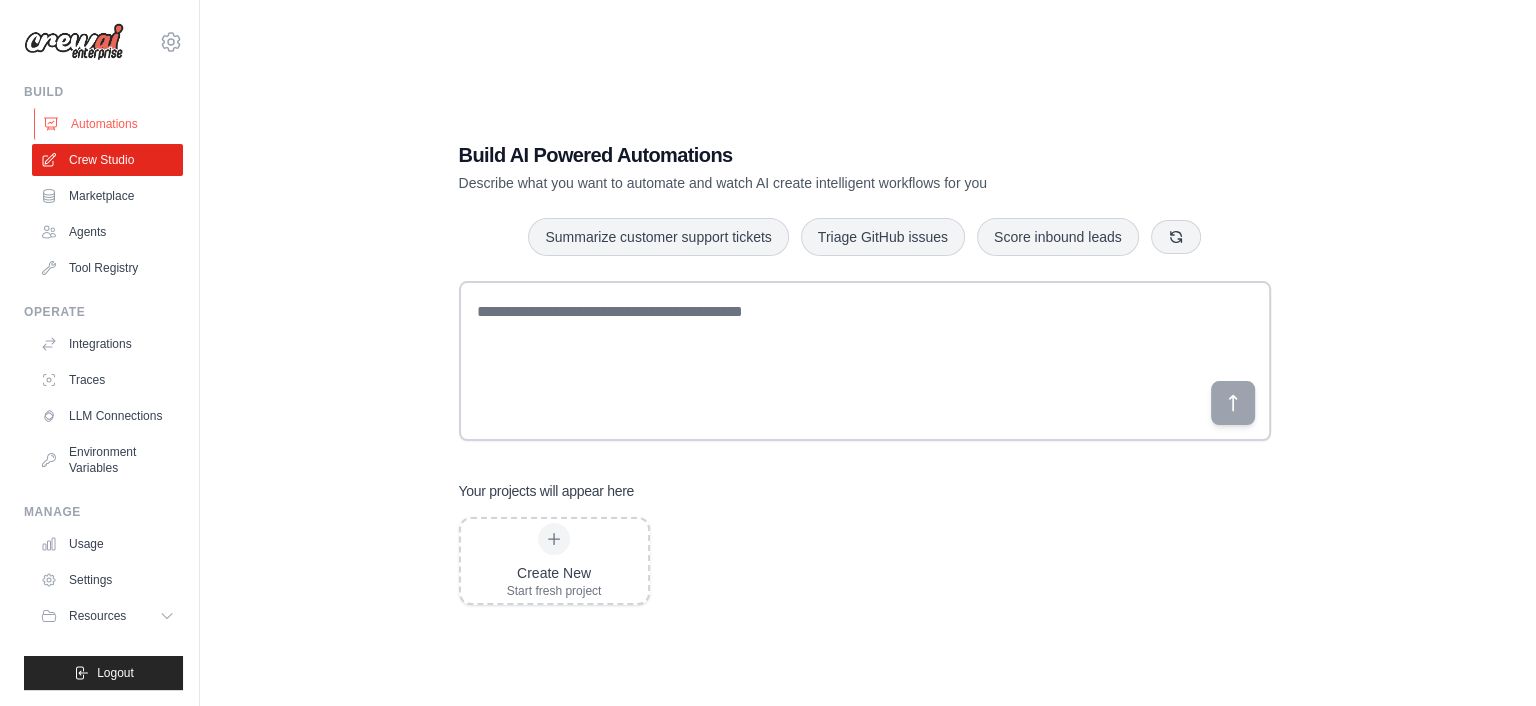 scroll, scrollTop: 0, scrollLeft: 0, axis: both 